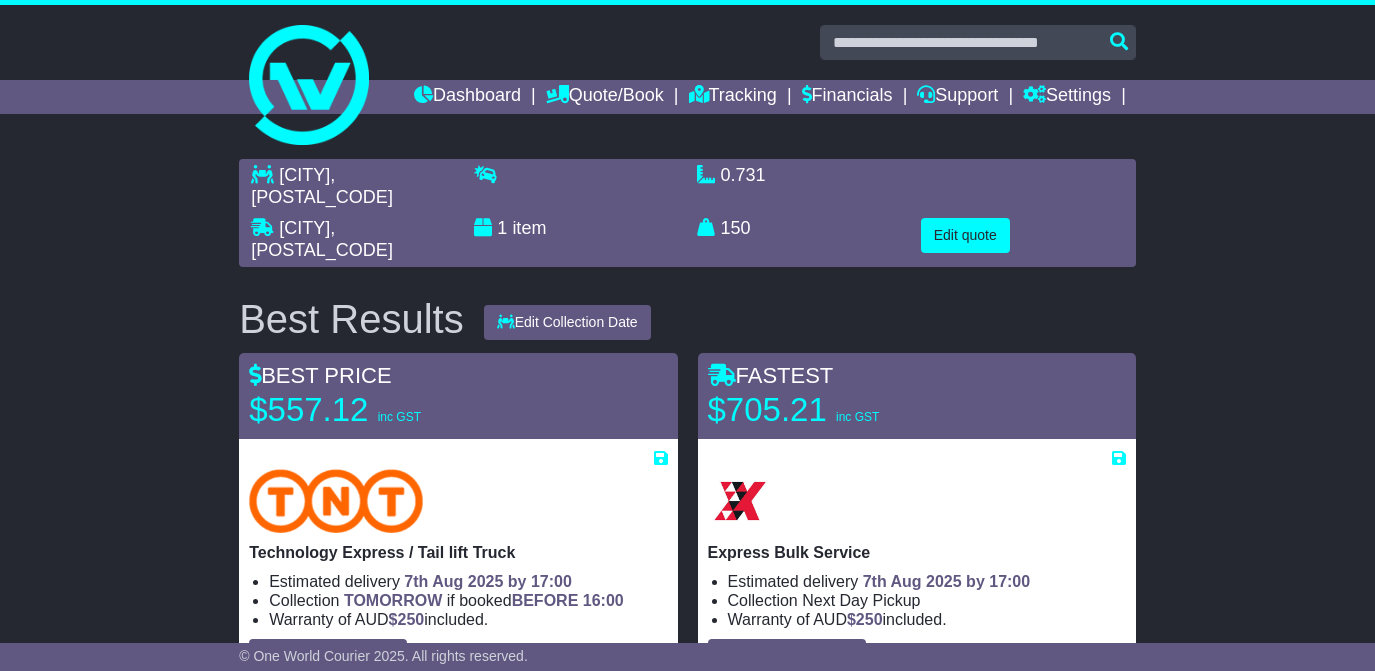 select on "*****" 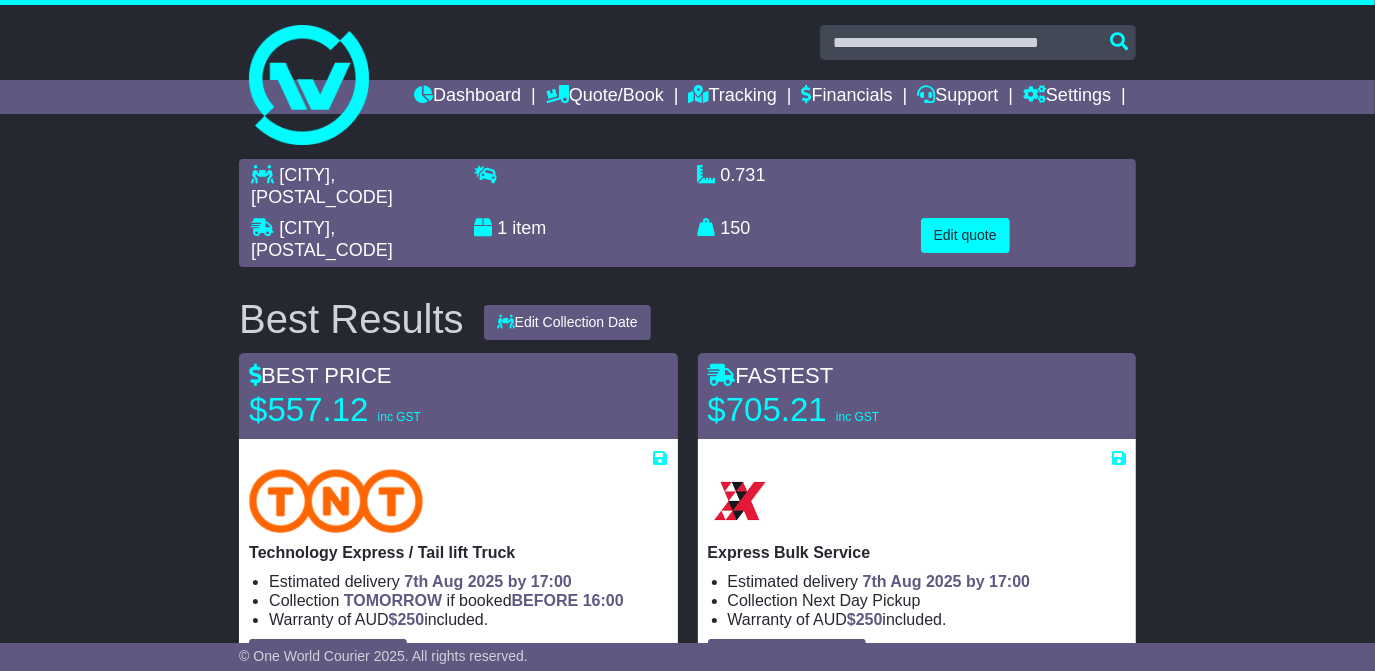 scroll, scrollTop: 0, scrollLeft: 0, axis: both 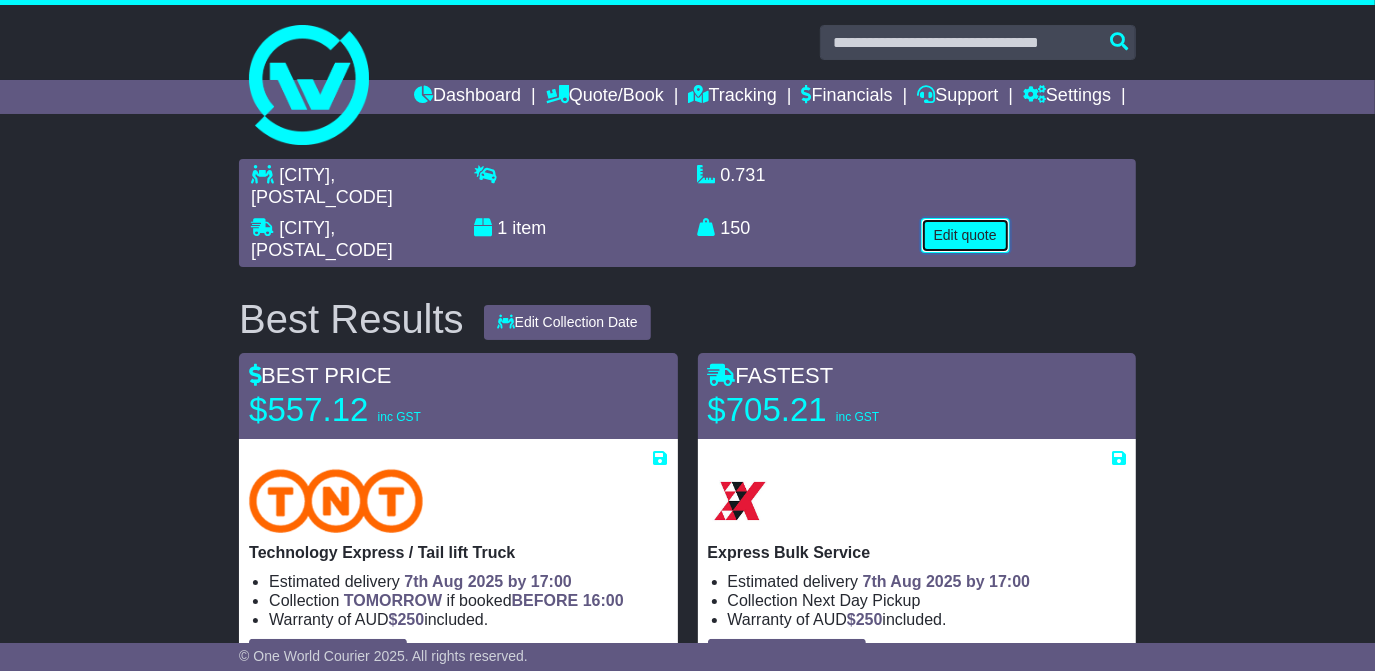 click on "Edit quote" at bounding box center (965, 235) 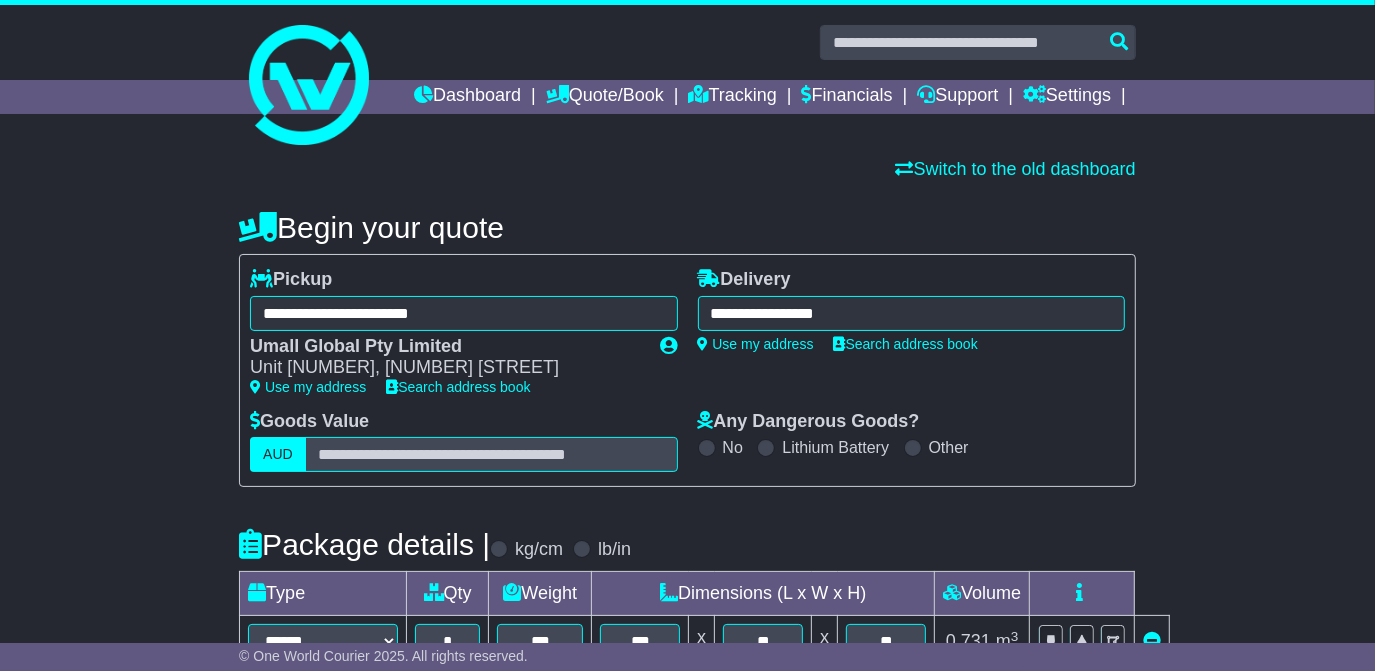 click on "**********" at bounding box center [911, 313] 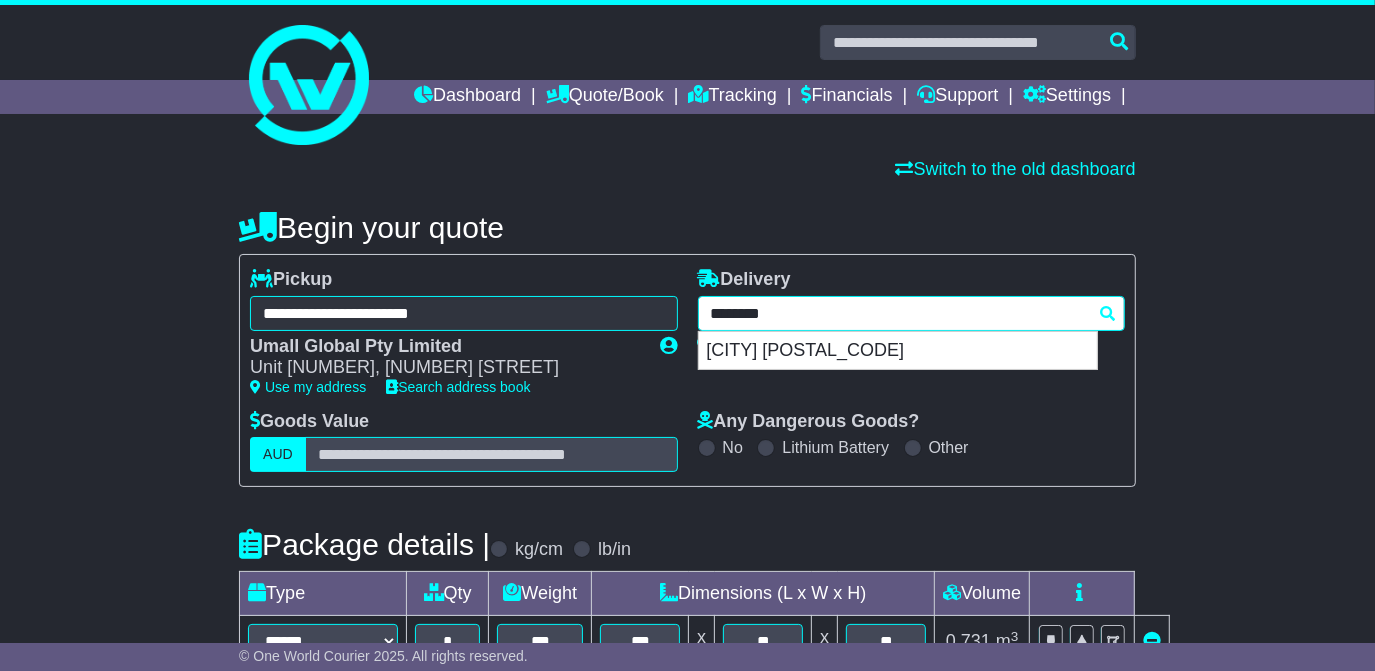click on "********" at bounding box center (911, 313) 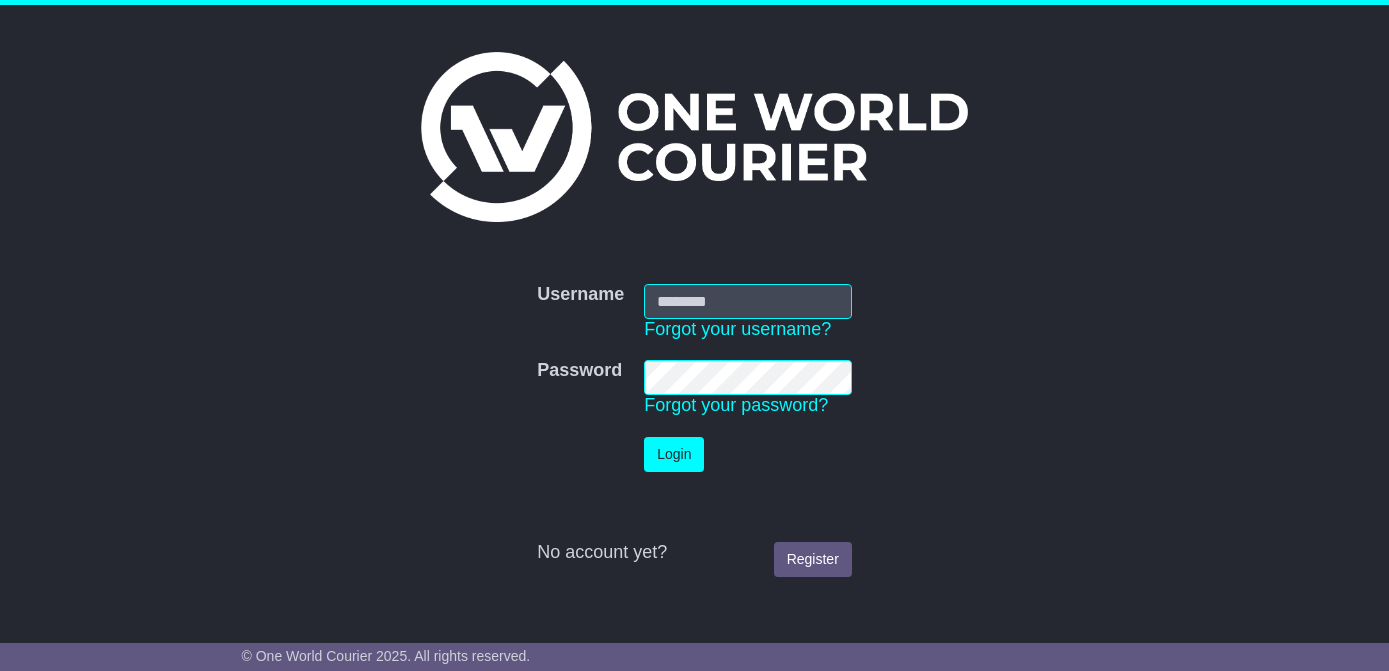 scroll, scrollTop: 0, scrollLeft: 0, axis: both 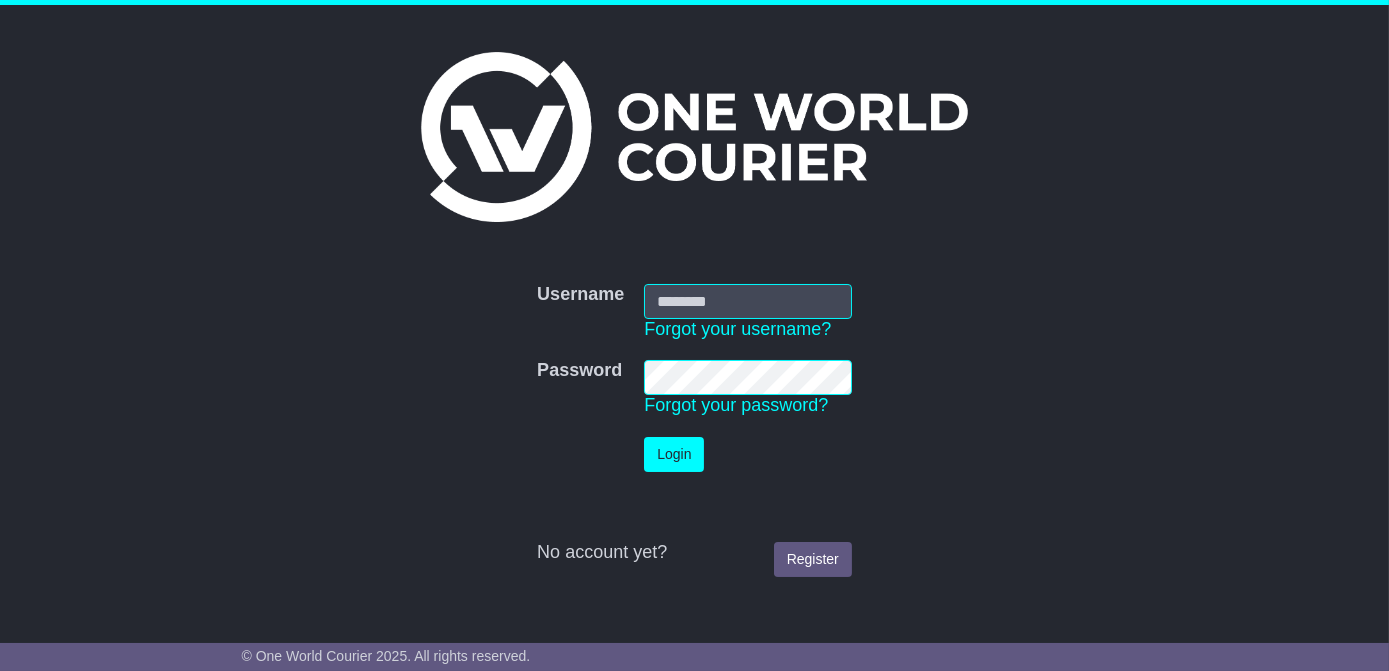 type on "**********" 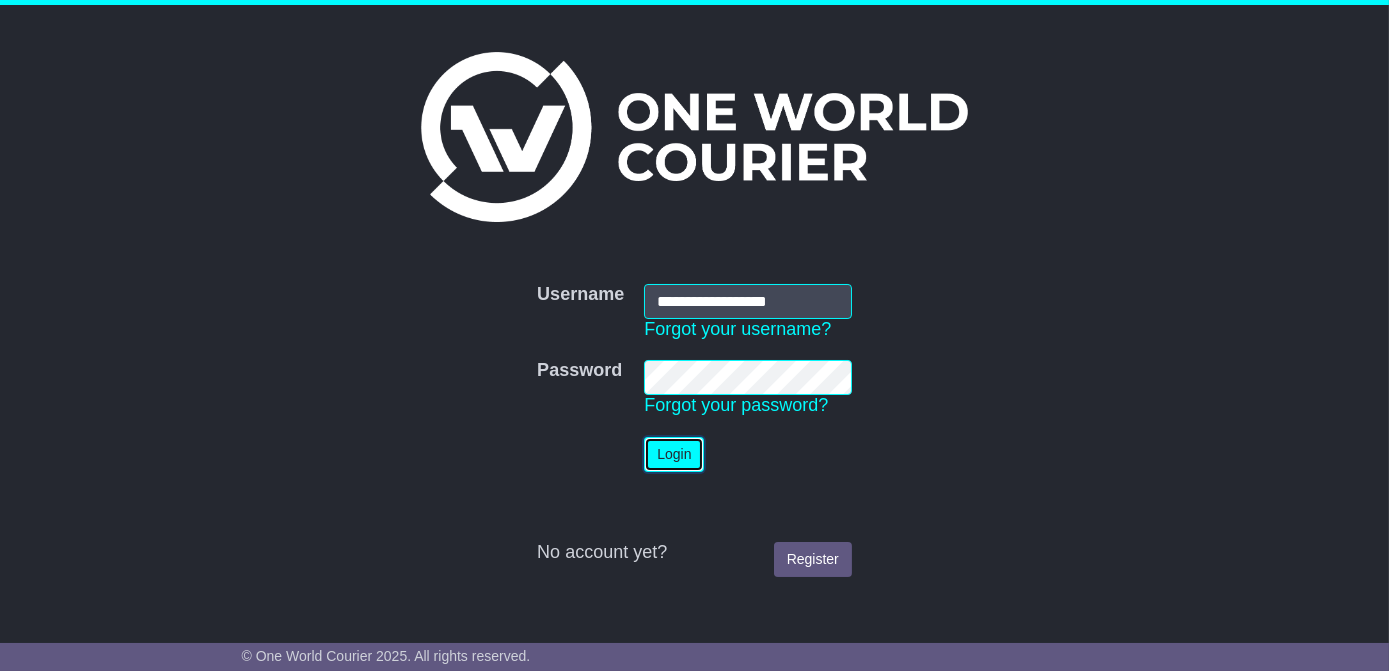 click on "Login" at bounding box center (674, 454) 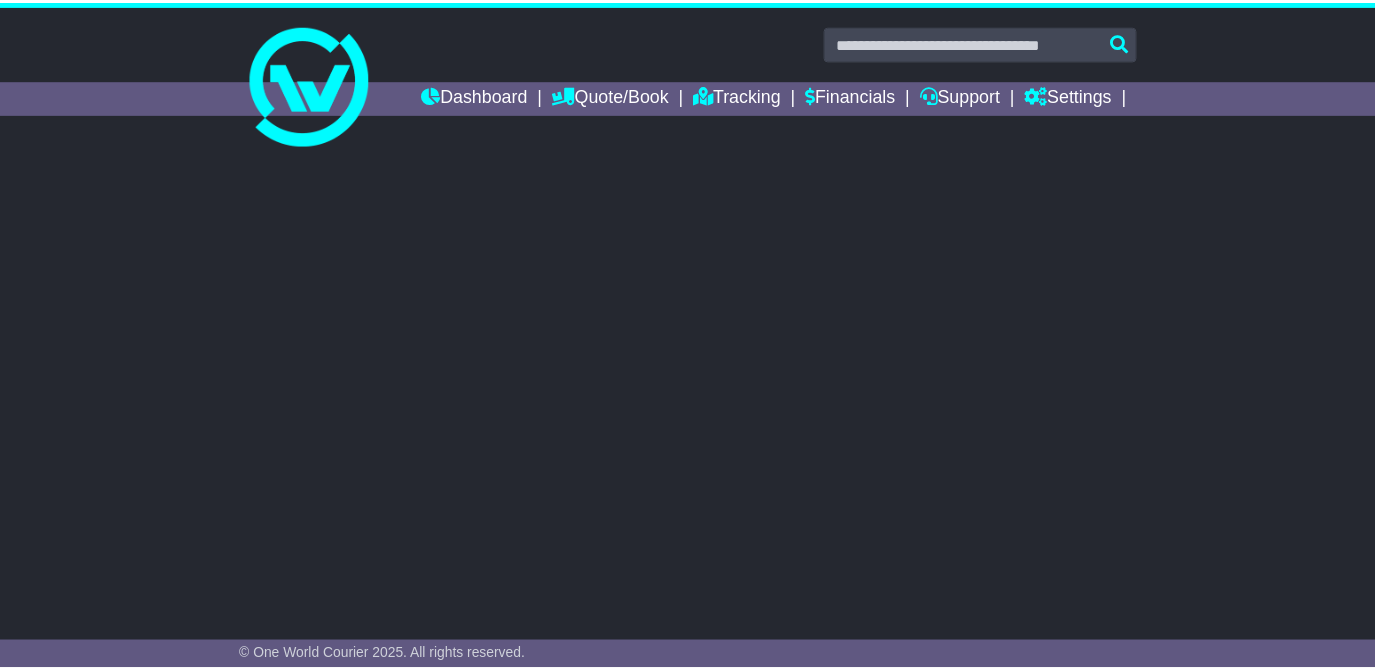 scroll, scrollTop: 0, scrollLeft: 0, axis: both 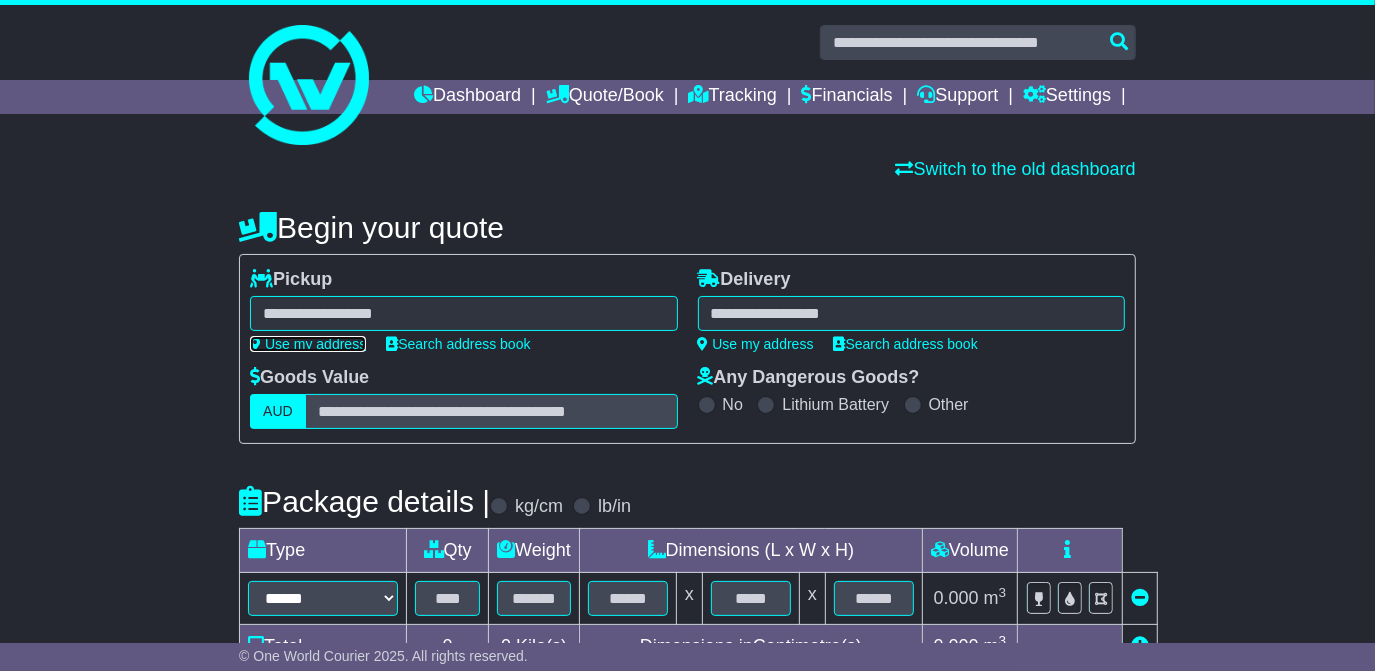 click on "Use my address" at bounding box center [308, 344] 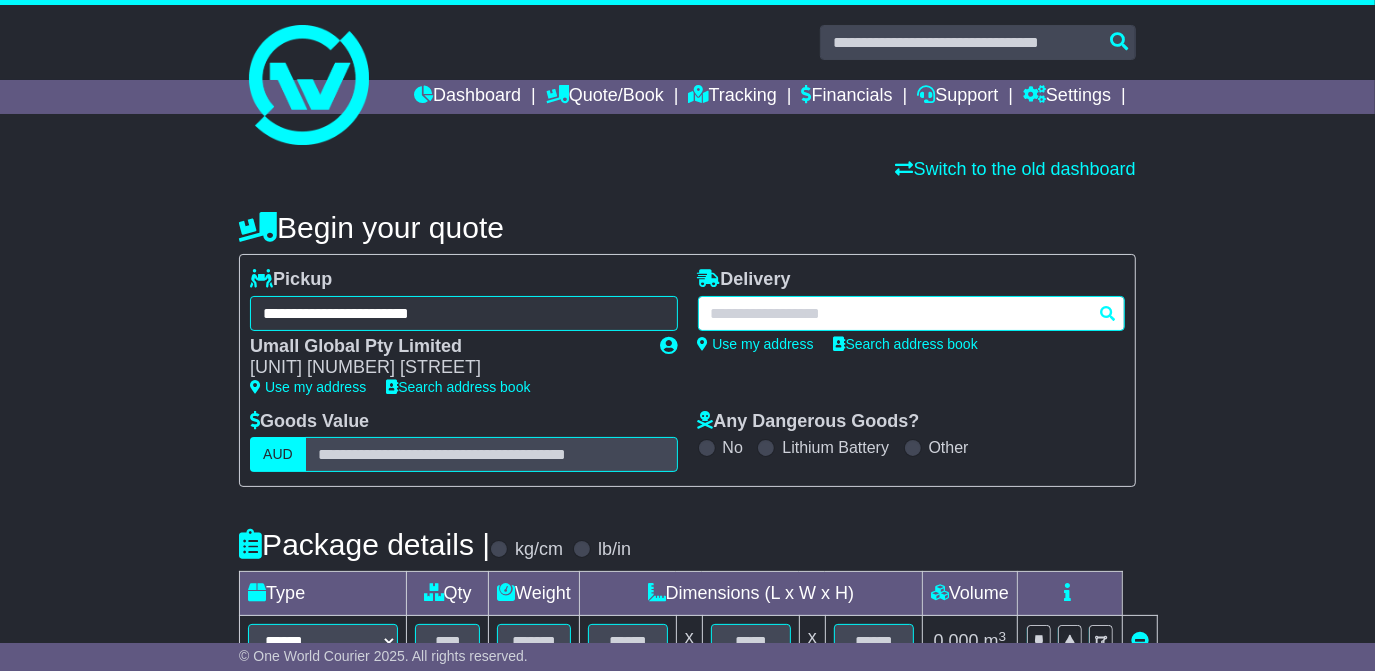 click at bounding box center (911, 313) 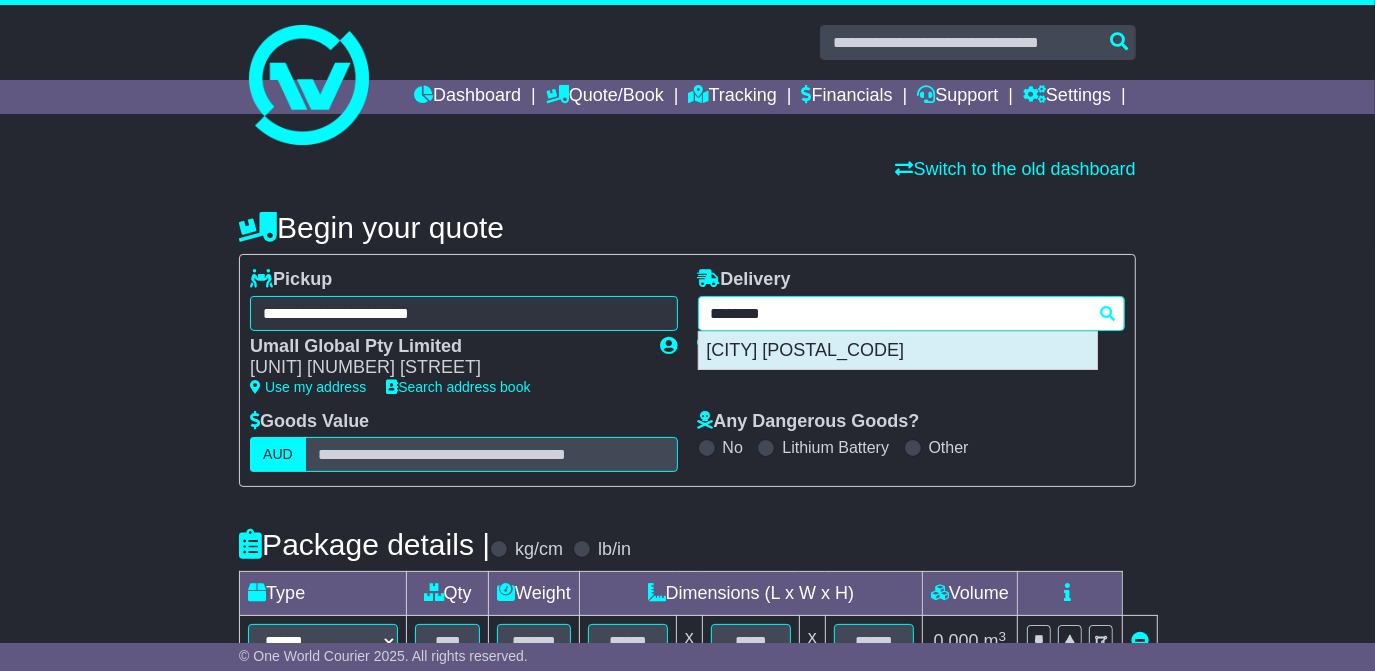 click on "[CITY] [POSTAL_CODE]" at bounding box center (898, 351) 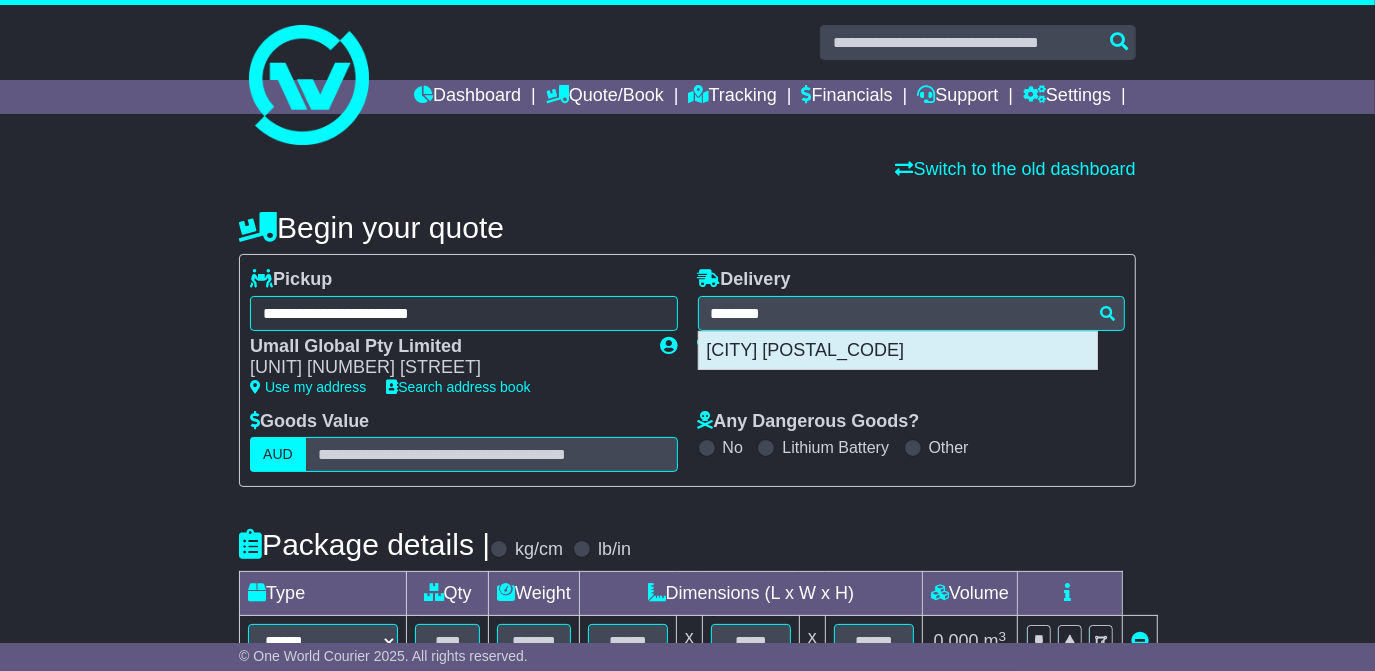 type on "**********" 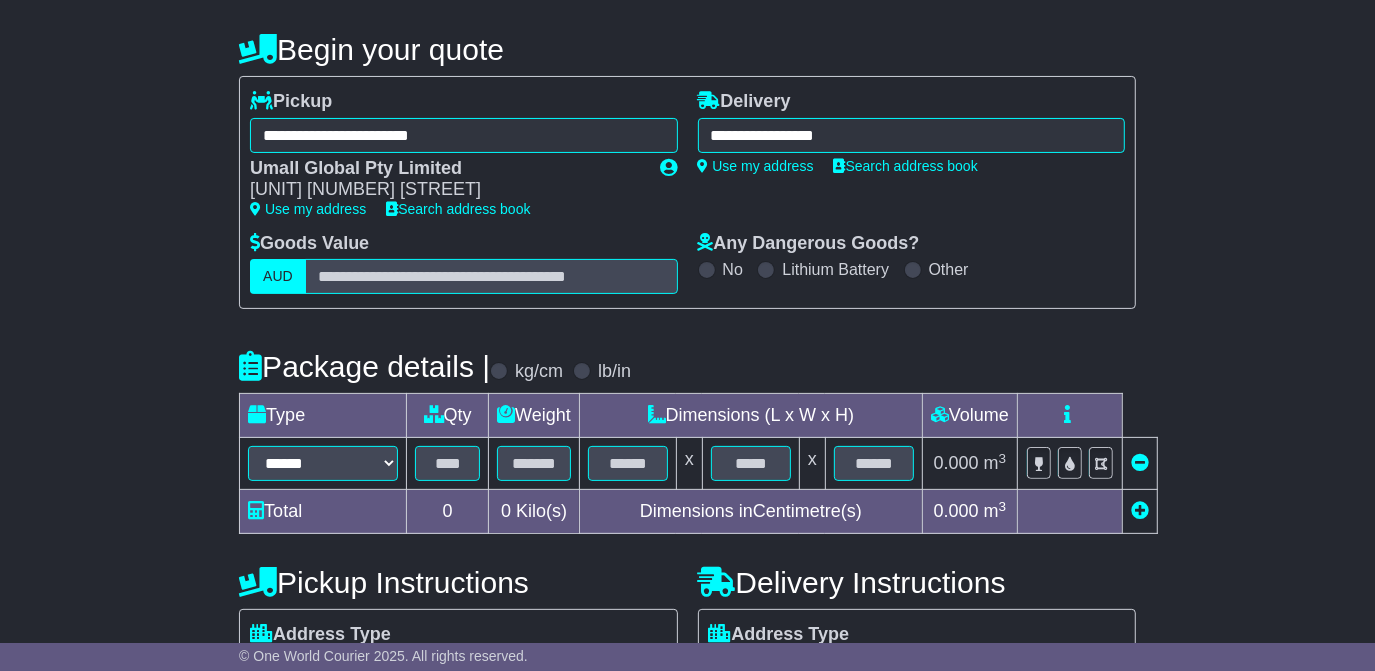 scroll, scrollTop: 181, scrollLeft: 0, axis: vertical 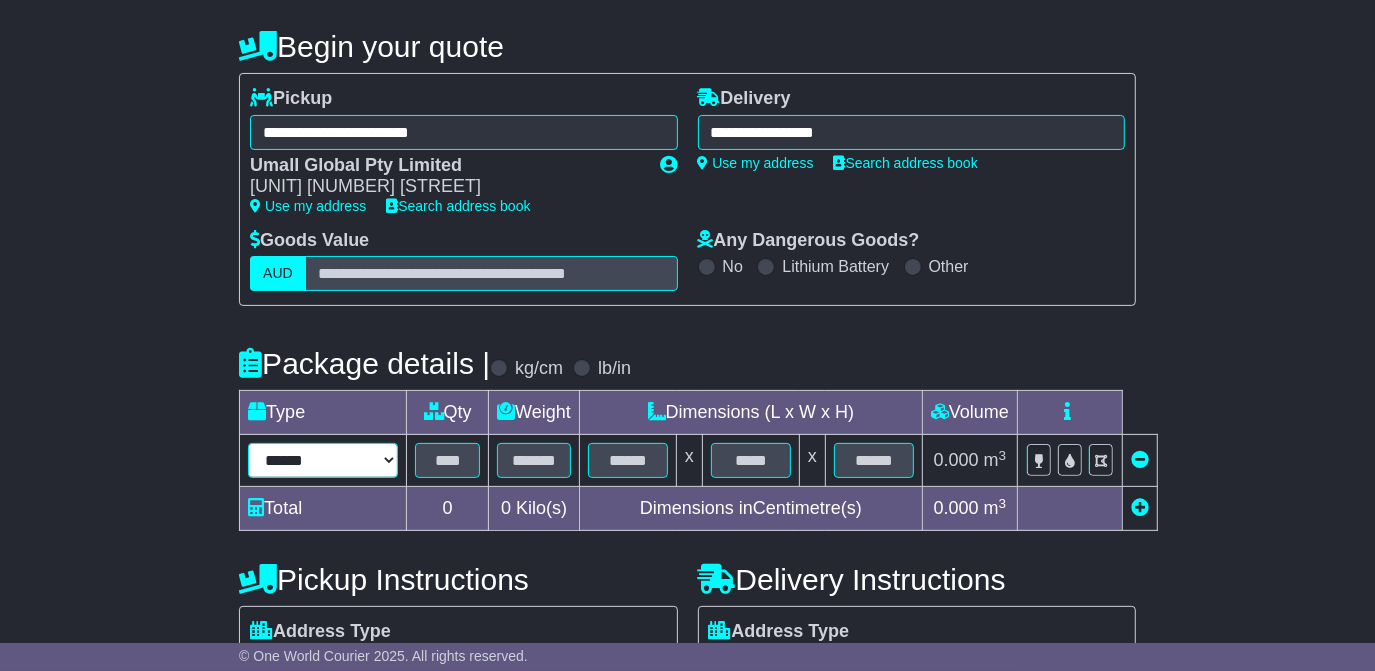 click on "****** ****** *** ******** ***** **** **** ****** *** *******" at bounding box center [323, 460] 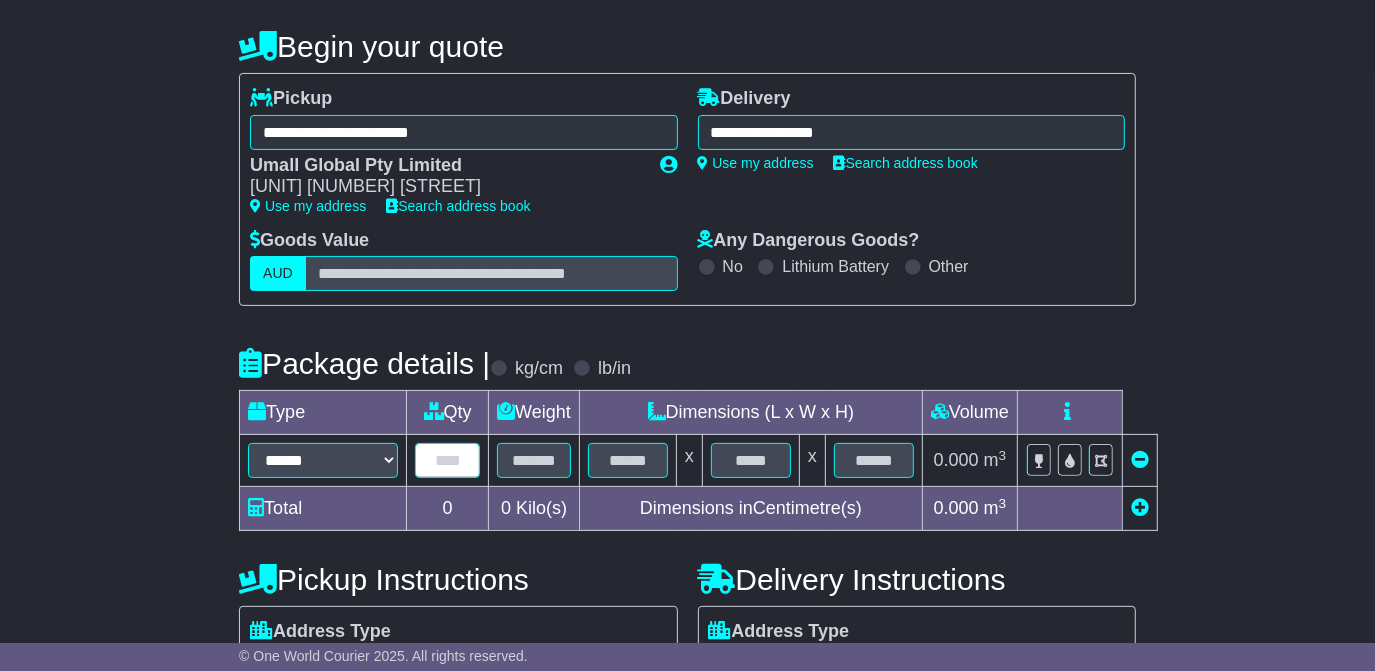 click at bounding box center (447, 460) 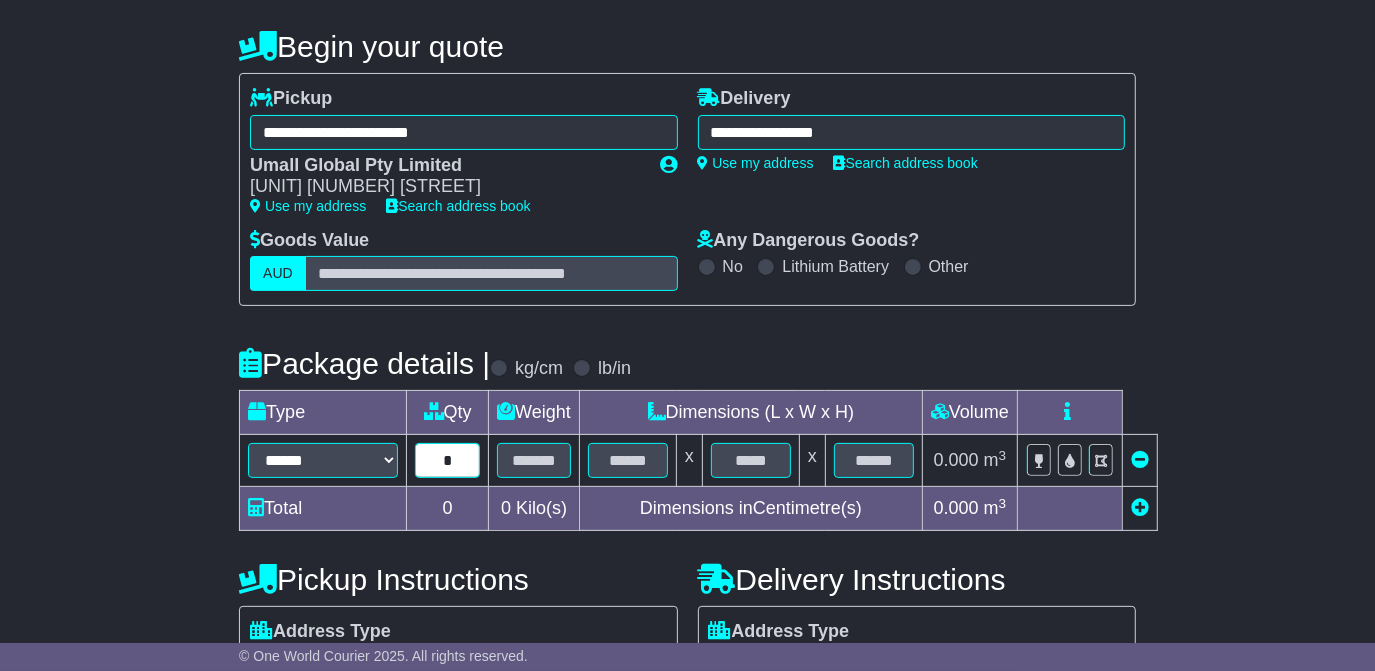 type on "*" 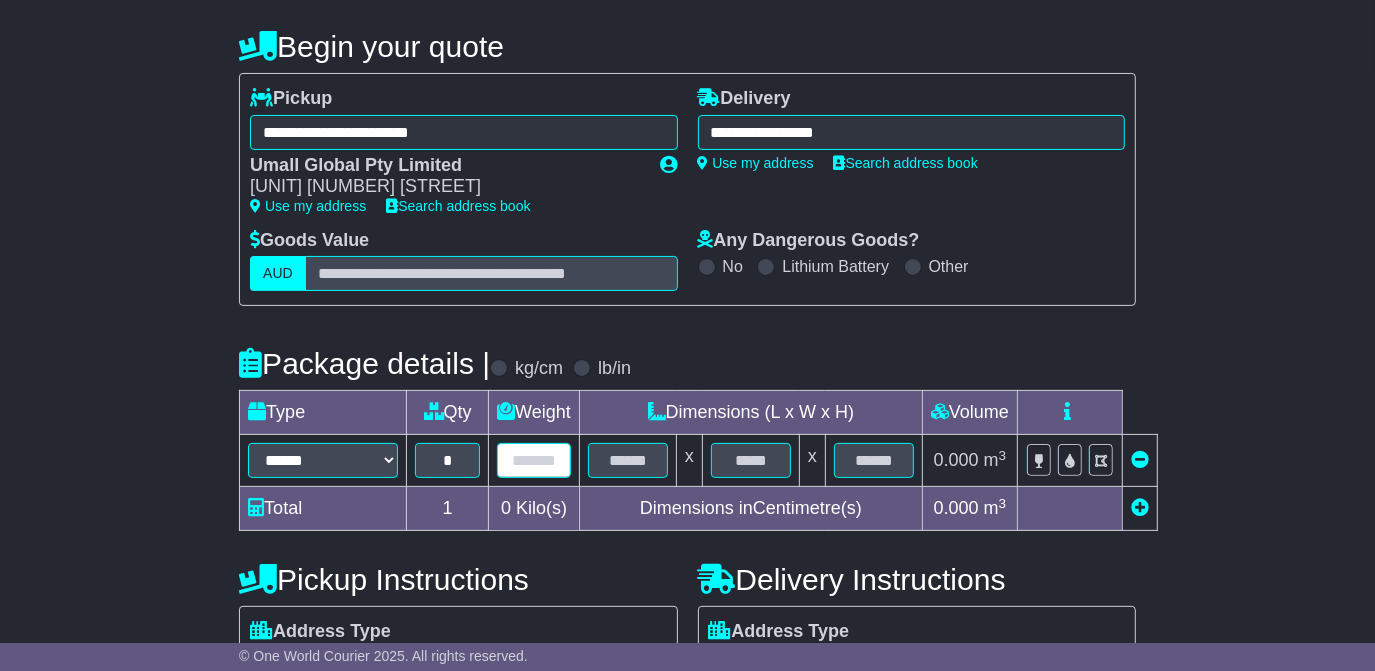 click at bounding box center [534, 460] 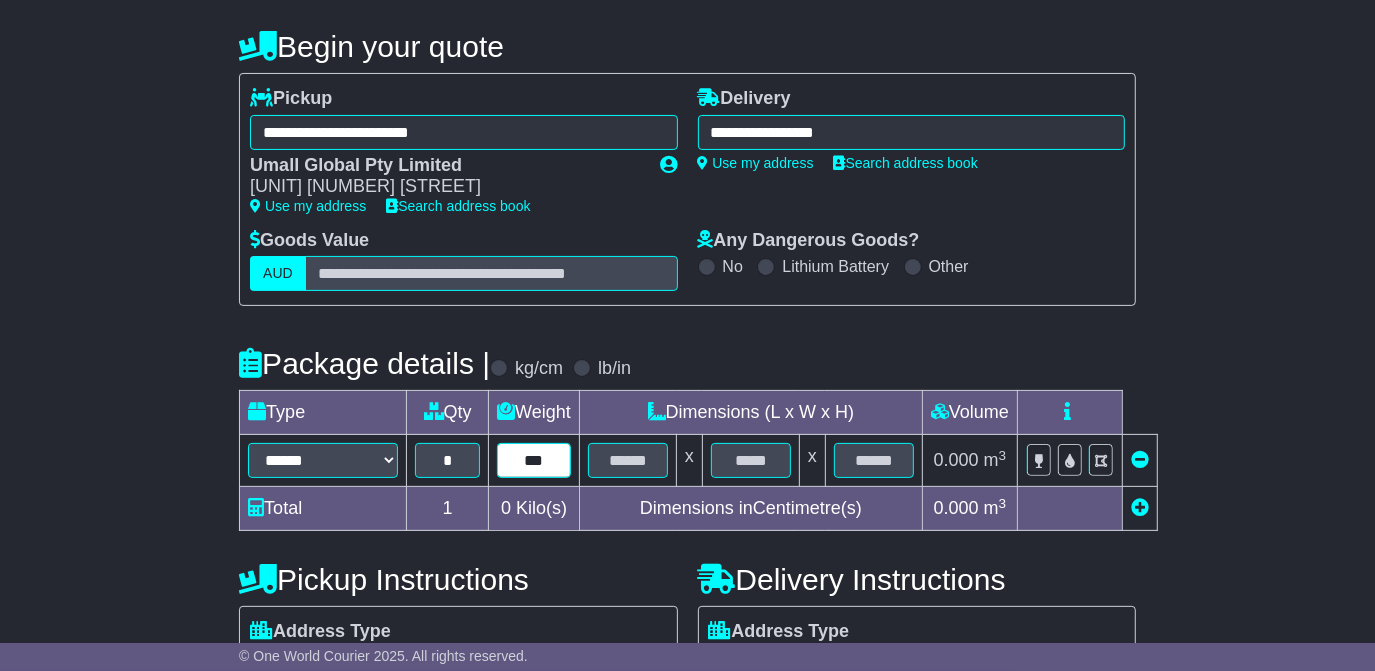 type on "***" 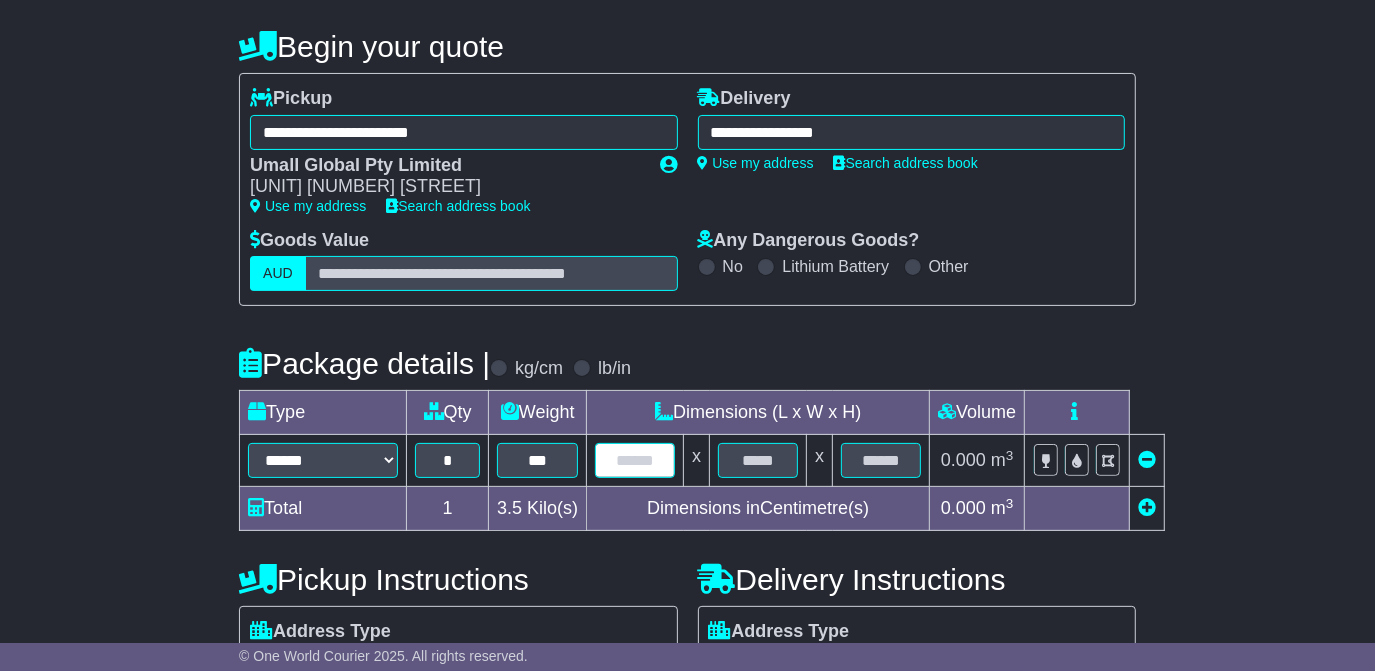 click at bounding box center [635, 460] 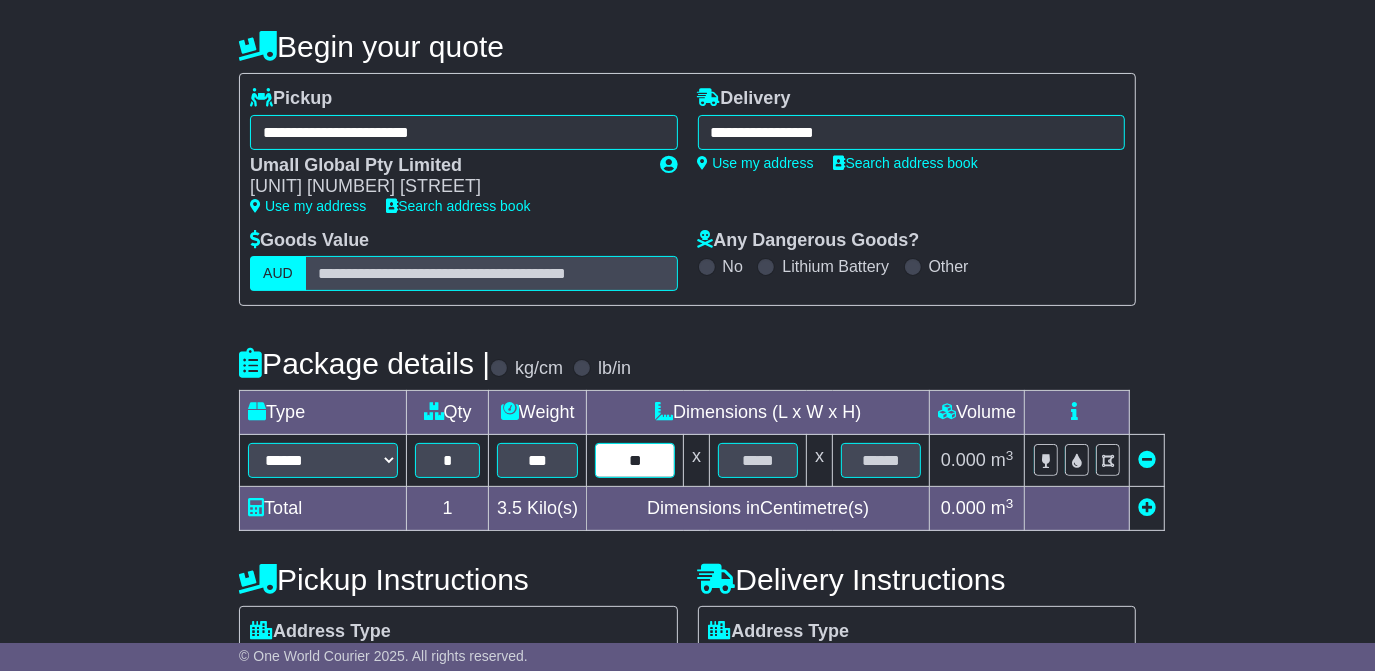 type on "**" 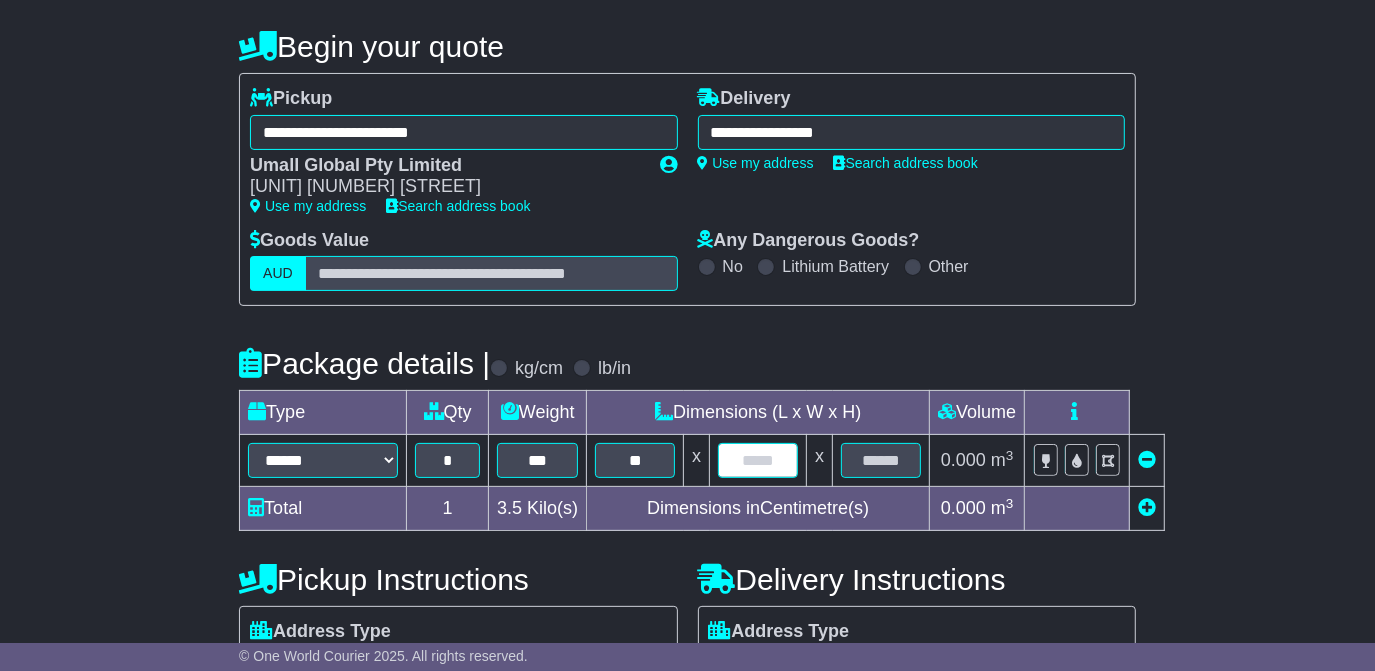 click at bounding box center [758, 460] 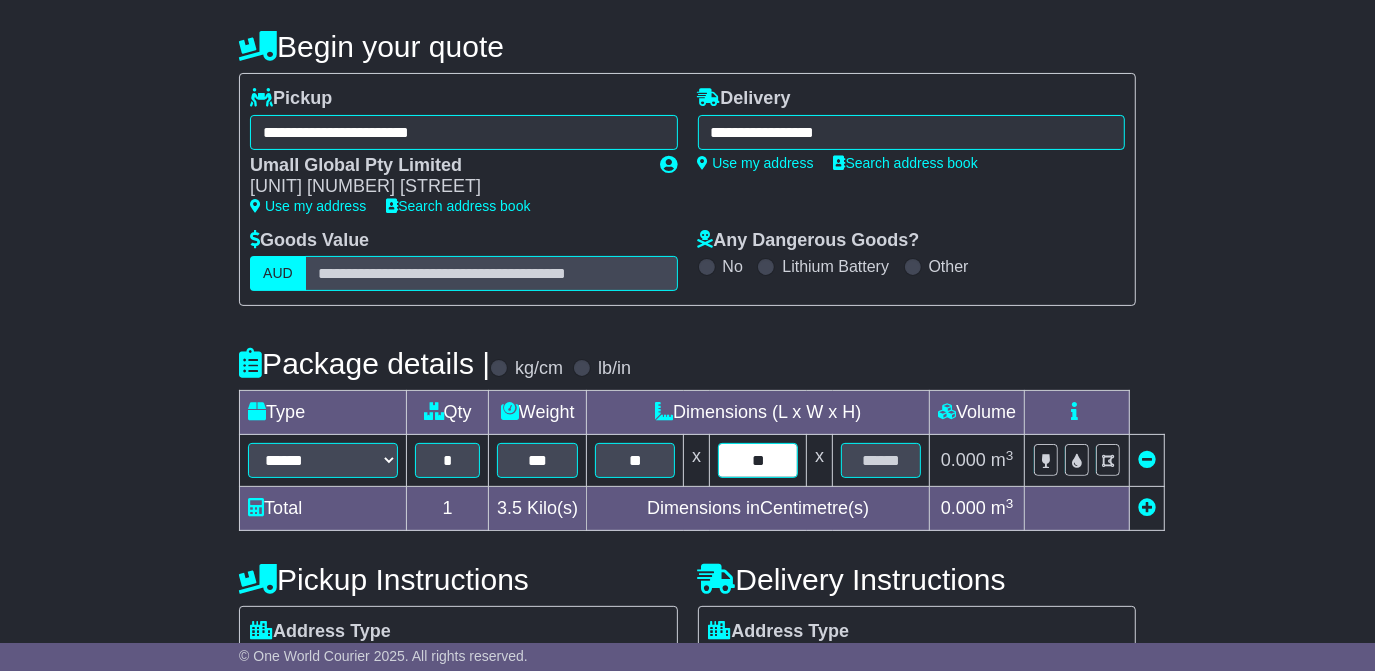 type on "**" 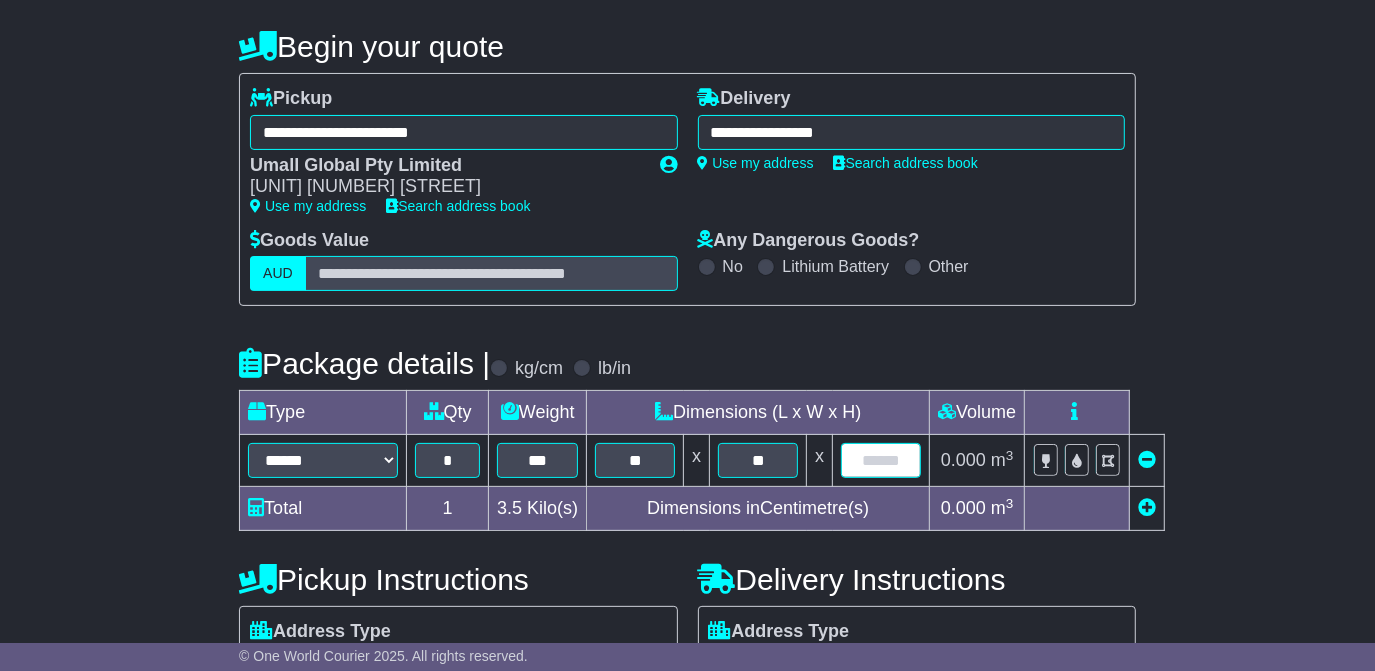 click at bounding box center [881, 460] 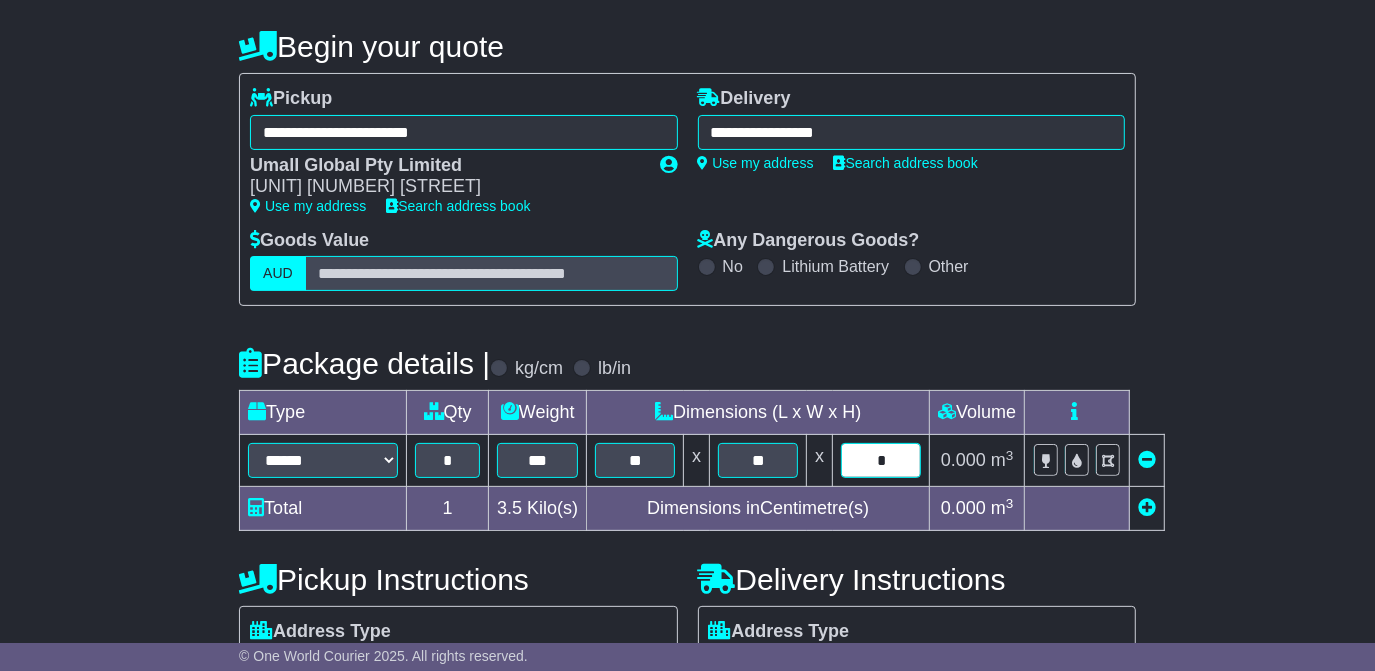 type on "*" 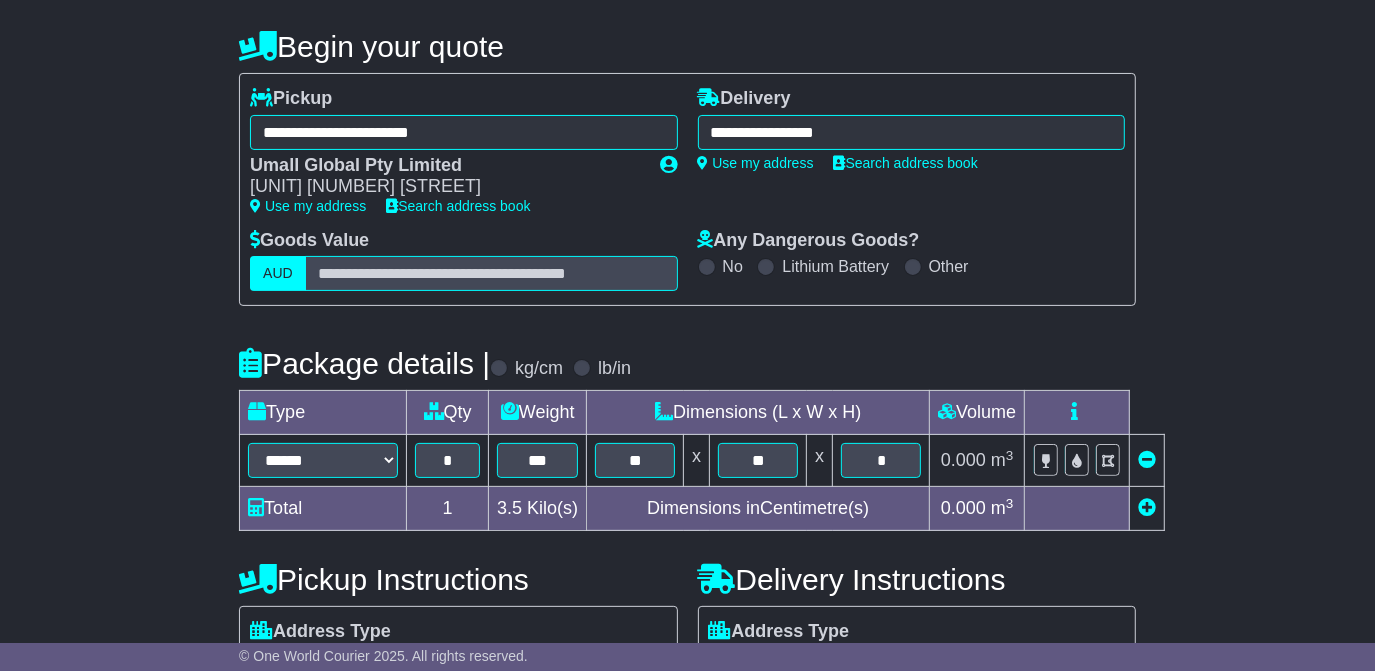 click on "**********" at bounding box center [687, 445] 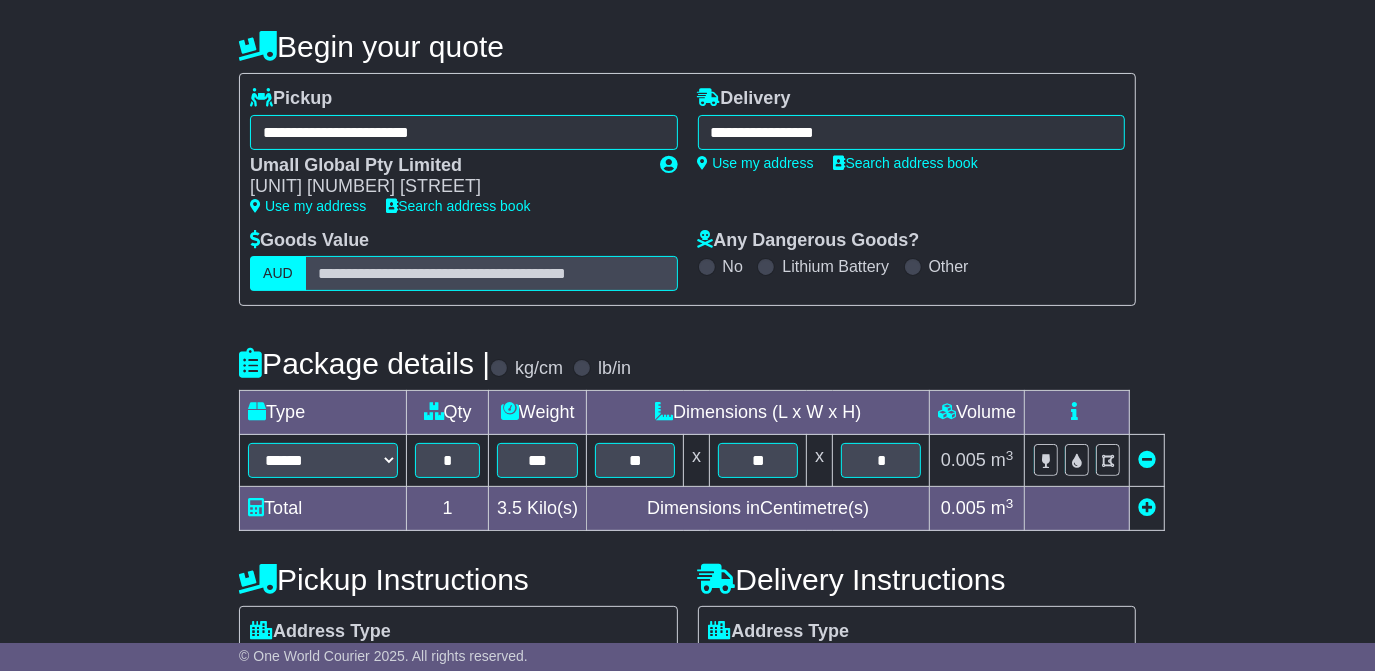 scroll, scrollTop: 363, scrollLeft: 0, axis: vertical 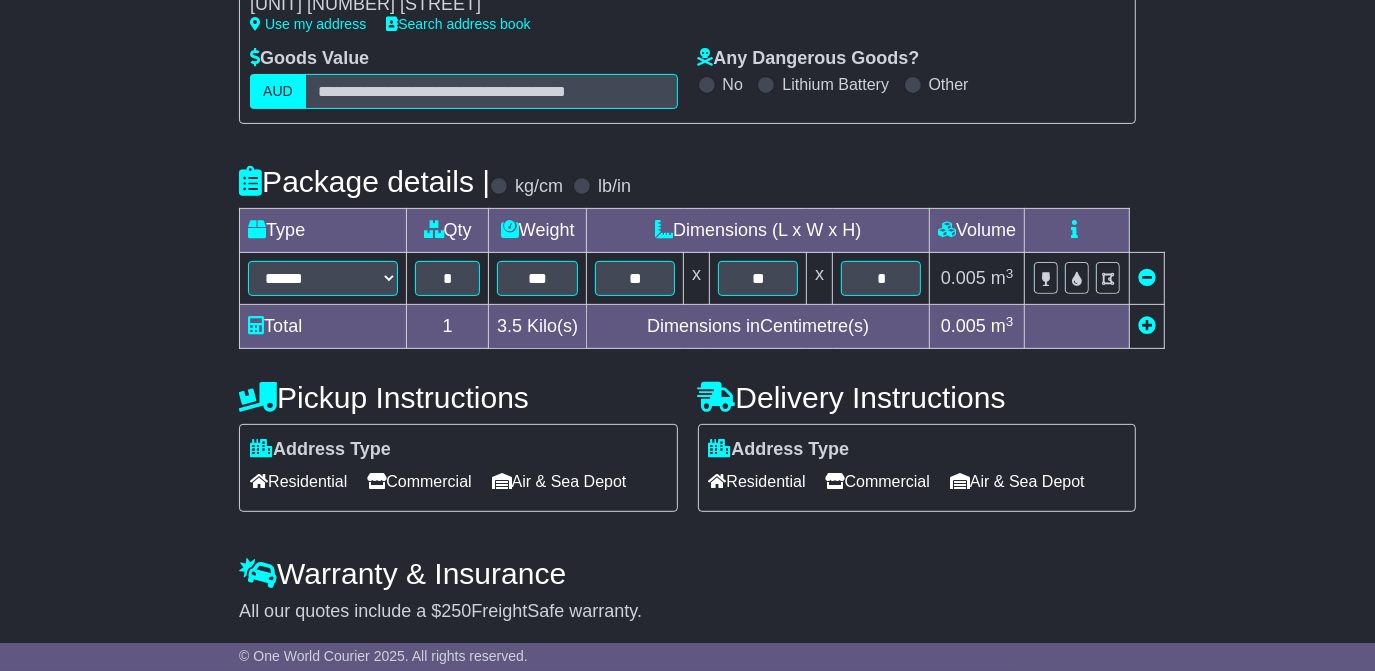 click on "Residential" at bounding box center (757, 481) 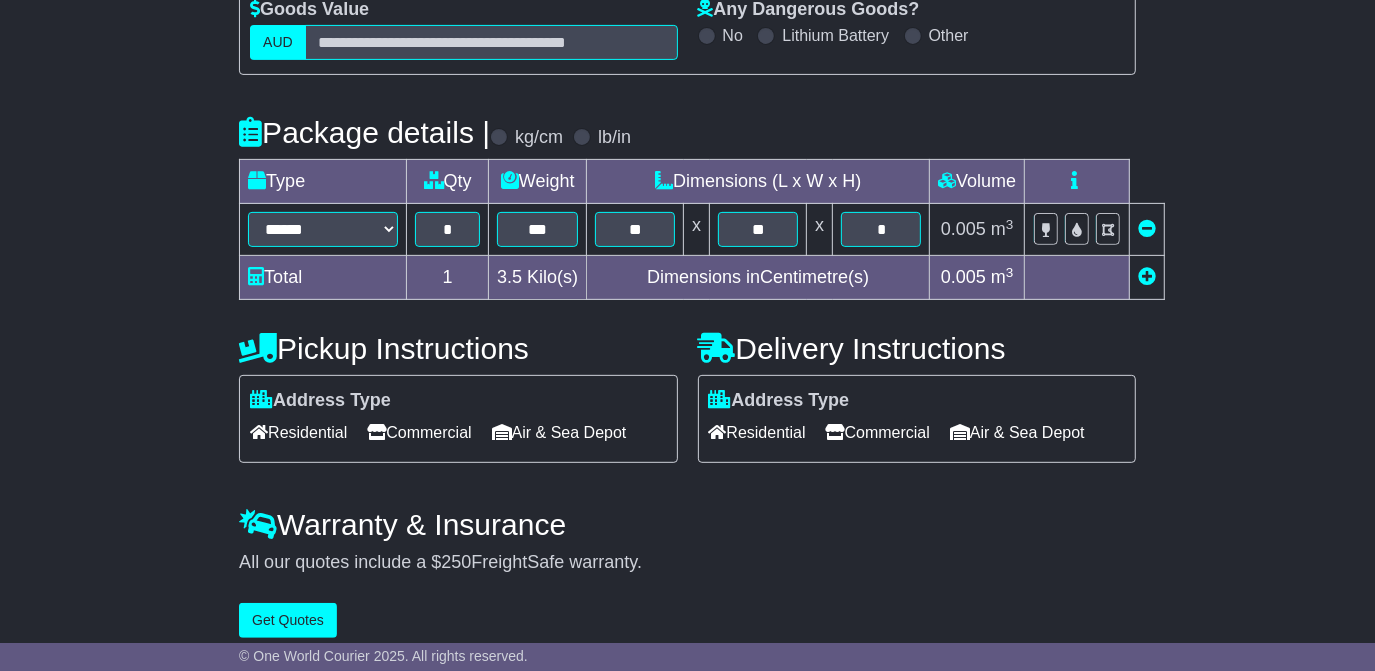 scroll, scrollTop: 427, scrollLeft: 0, axis: vertical 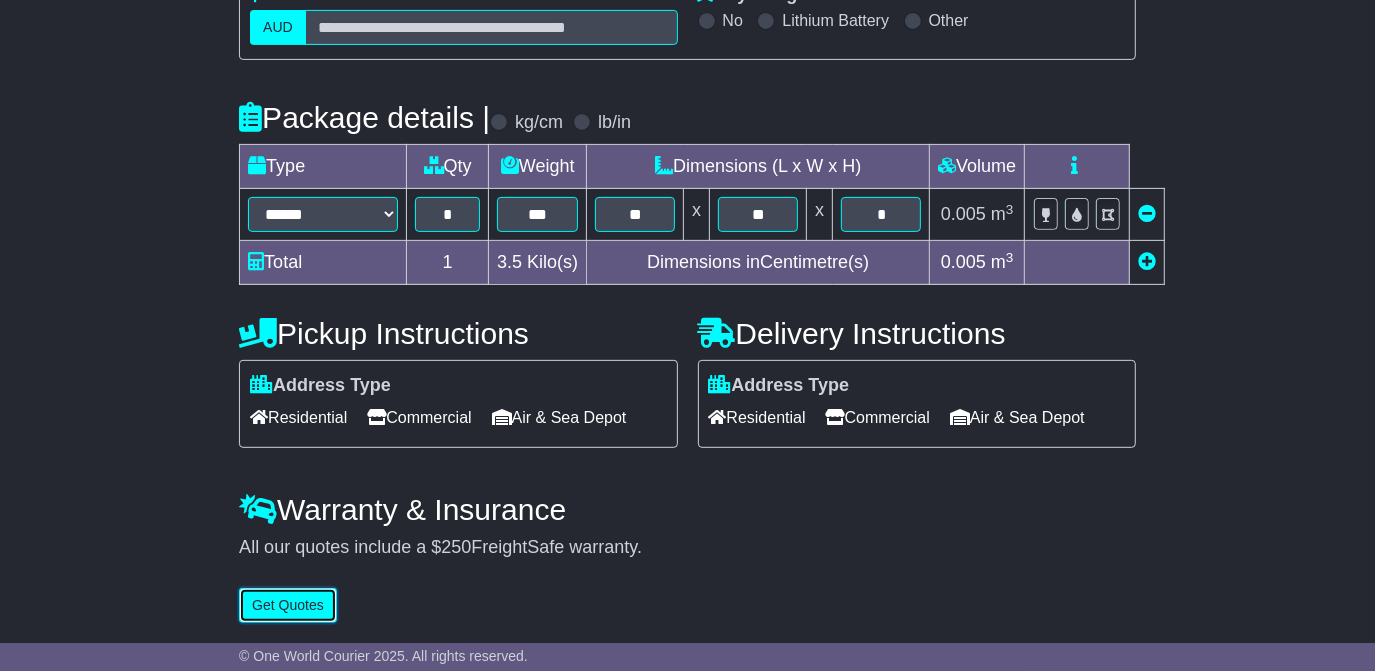 click on "Get Quotes" at bounding box center [288, 605] 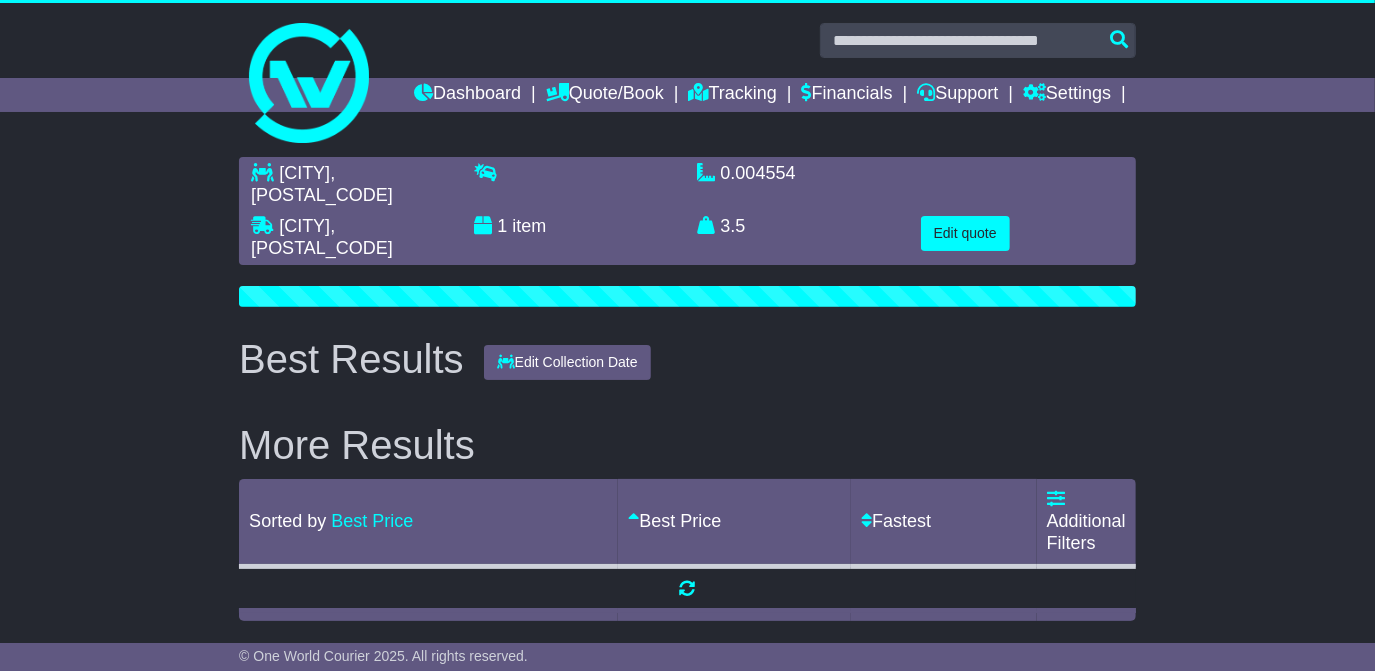 scroll, scrollTop: 0, scrollLeft: 0, axis: both 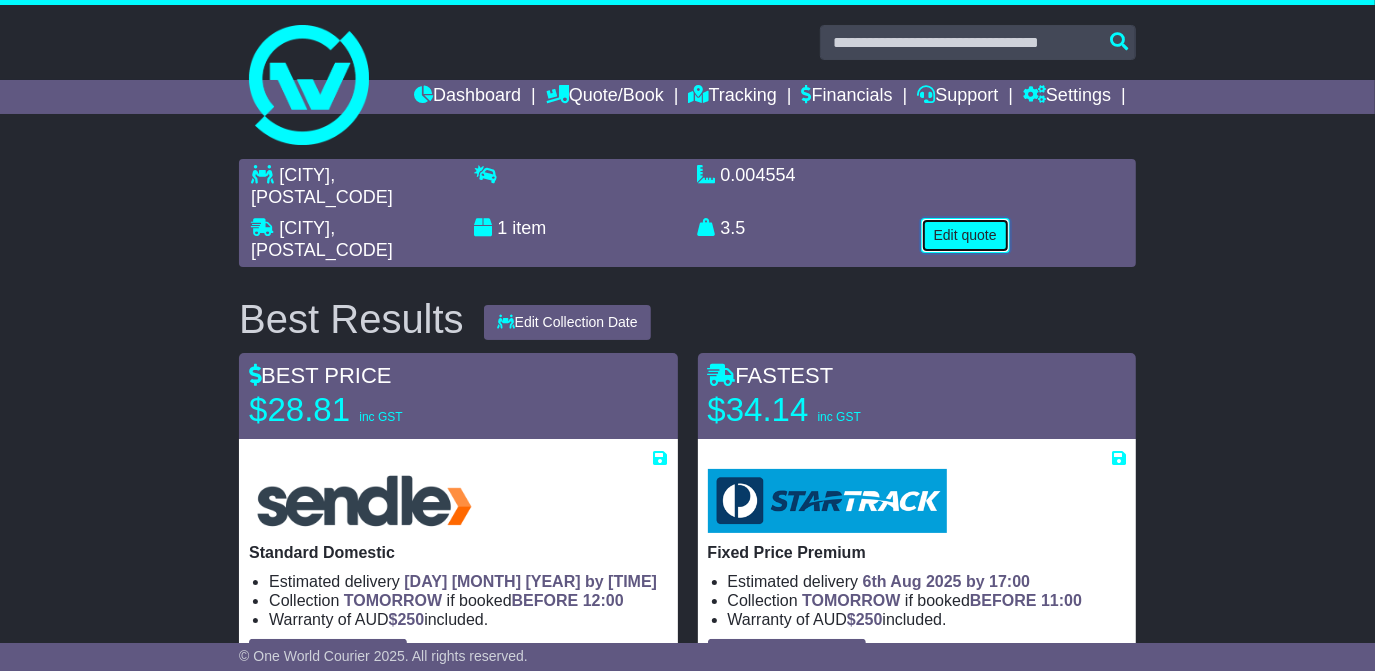 click on "Edit quote" at bounding box center [965, 235] 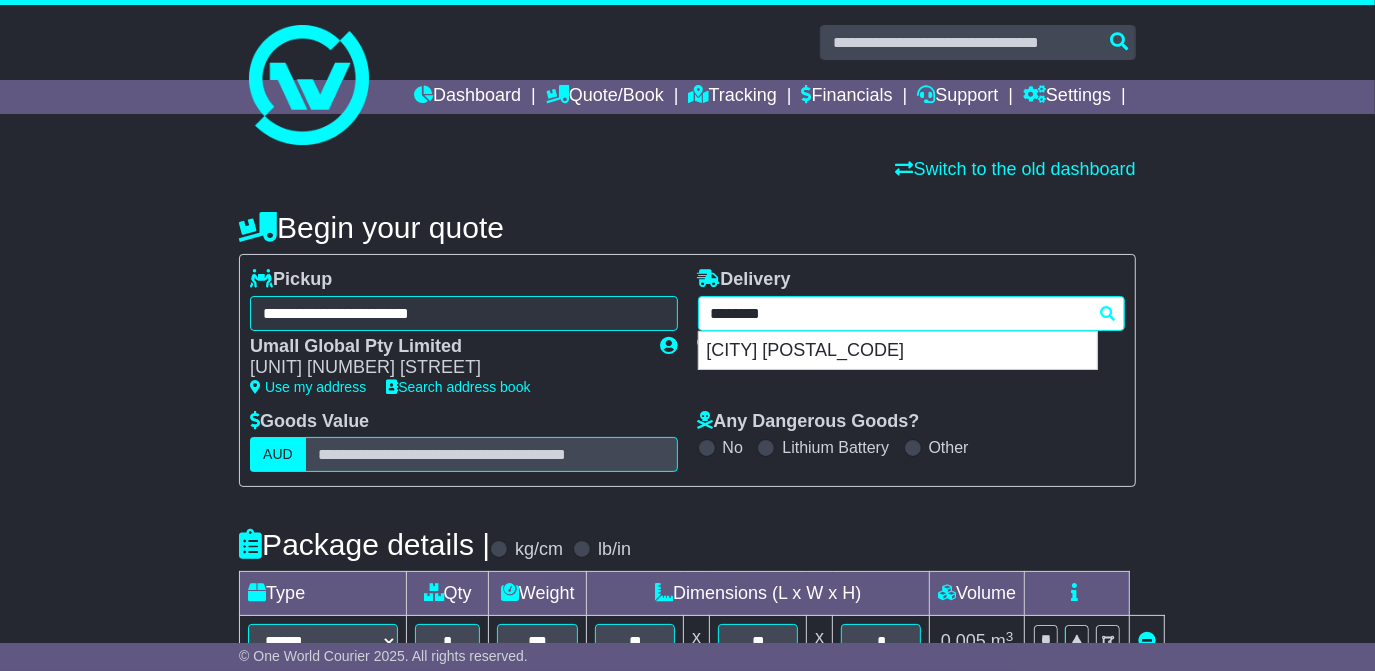 click on "**********" at bounding box center (911, 313) 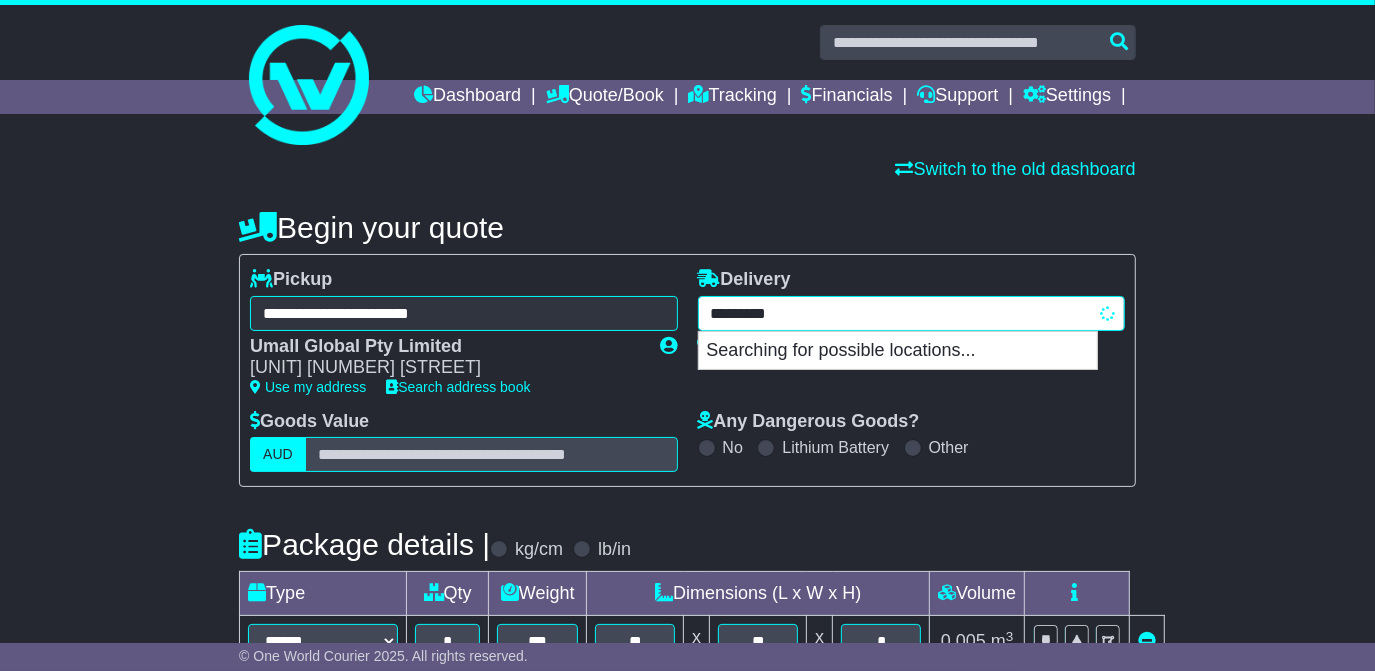 type on "**********" 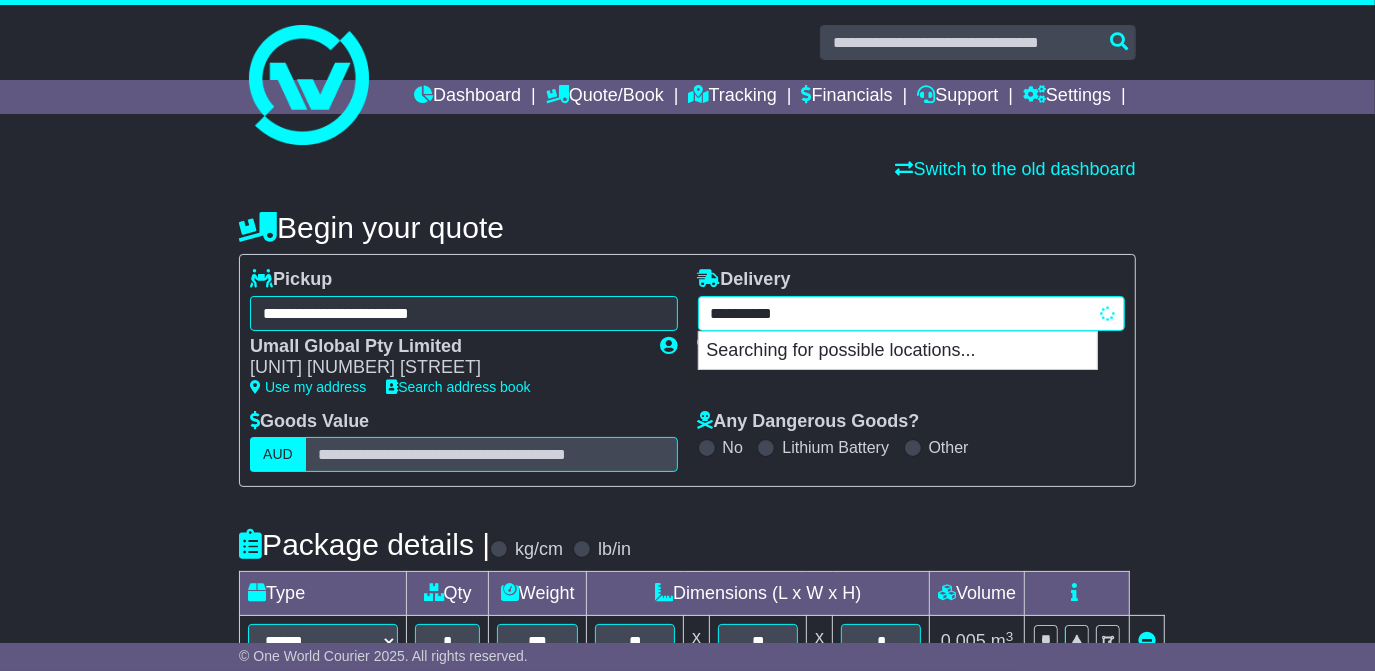 type on "**********" 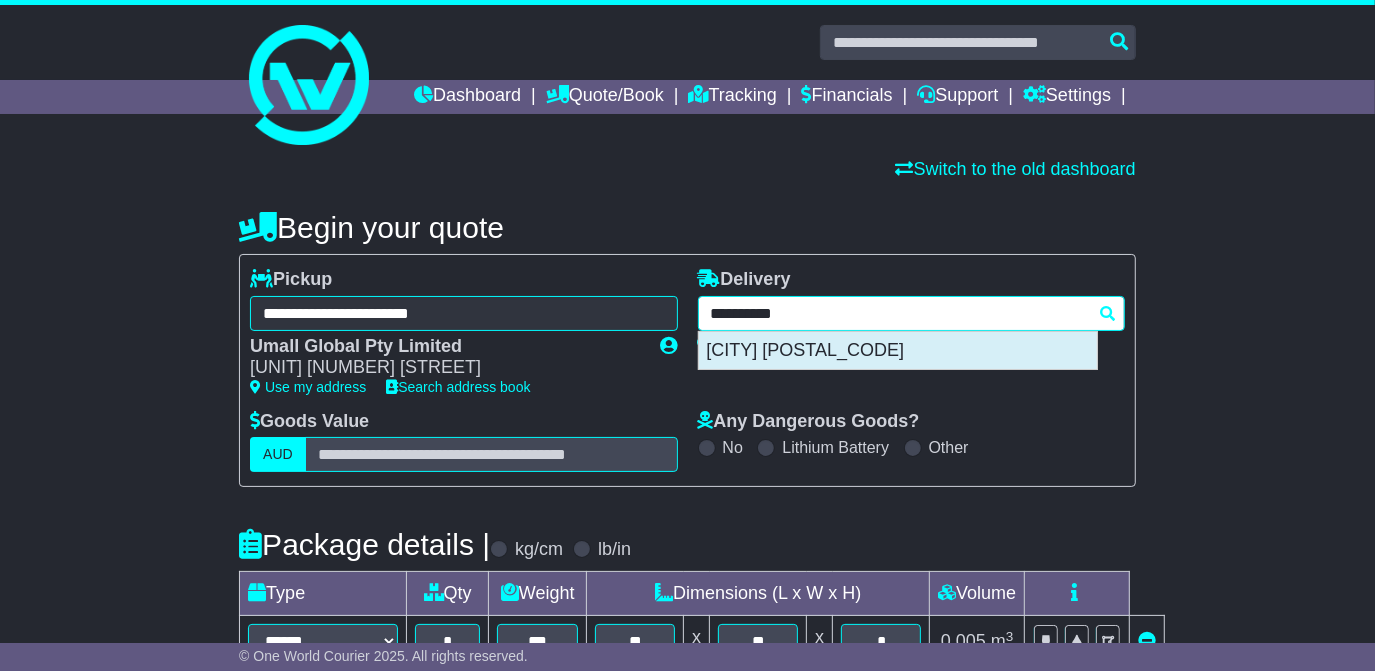 click on "[CITY] [POSTAL_CODE]" at bounding box center (898, 351) 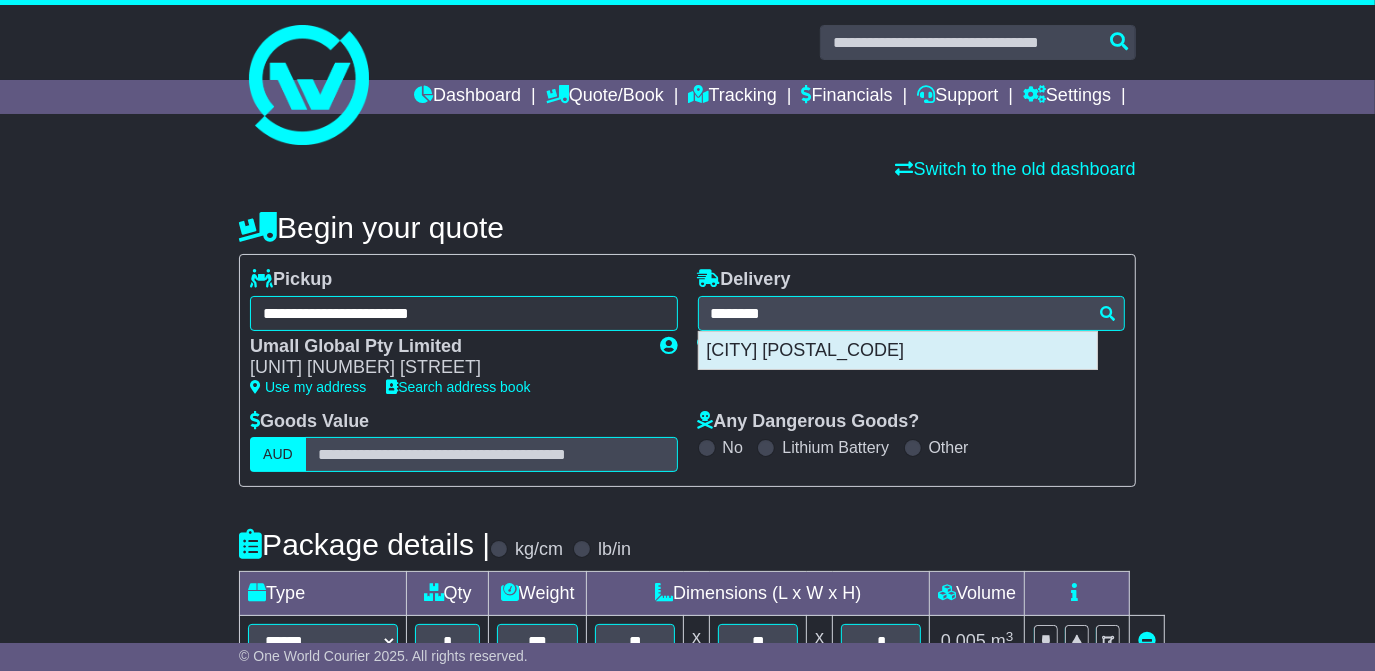type on "**********" 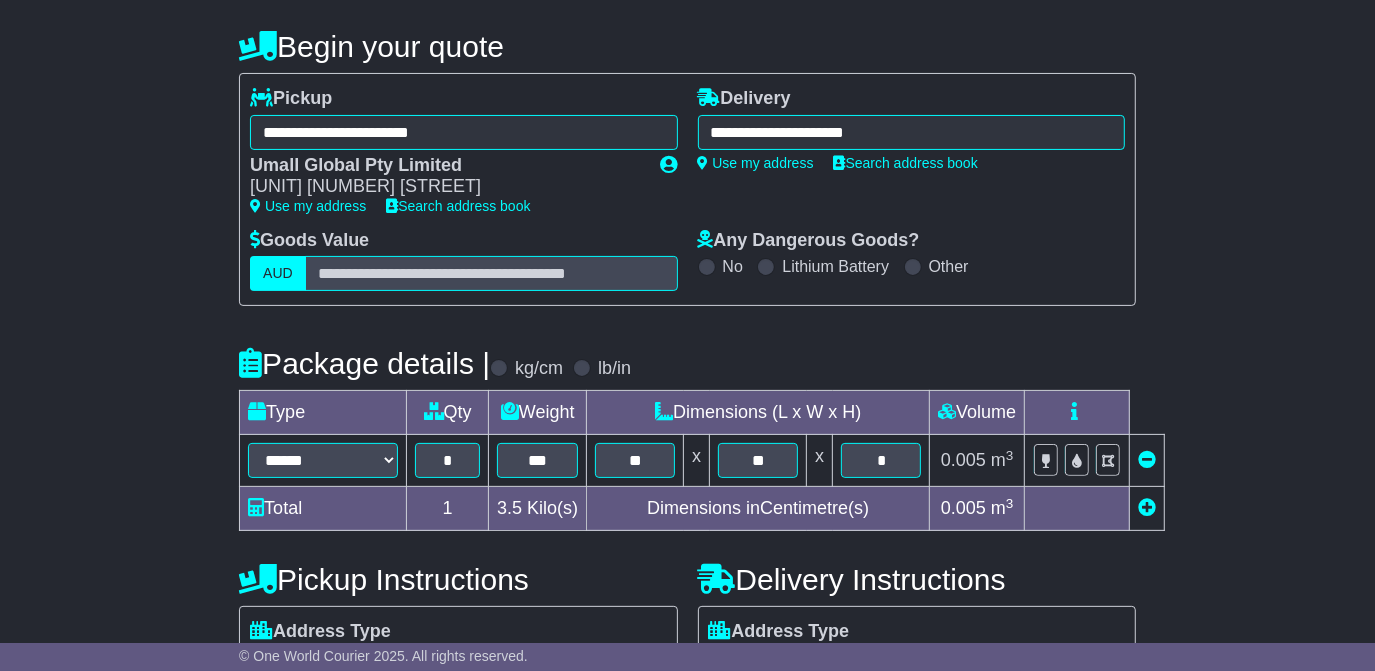 scroll, scrollTop: 427, scrollLeft: 0, axis: vertical 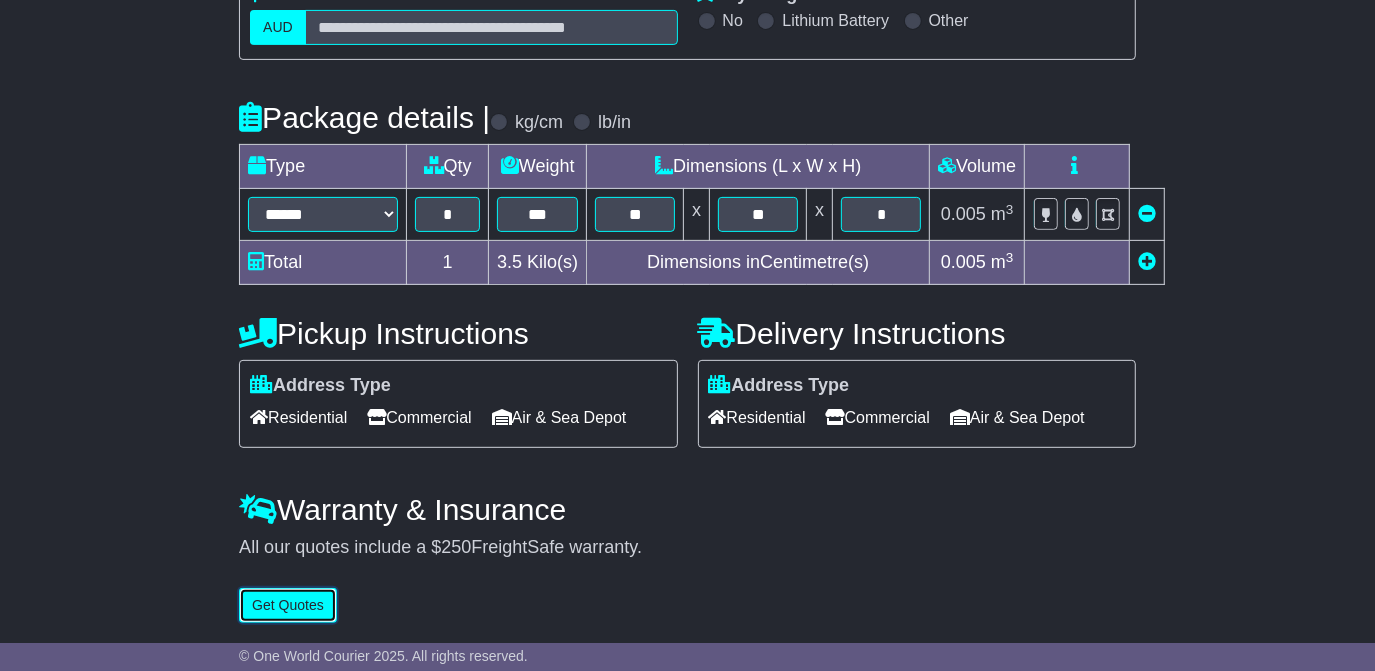 click on "Get Quotes" at bounding box center [288, 605] 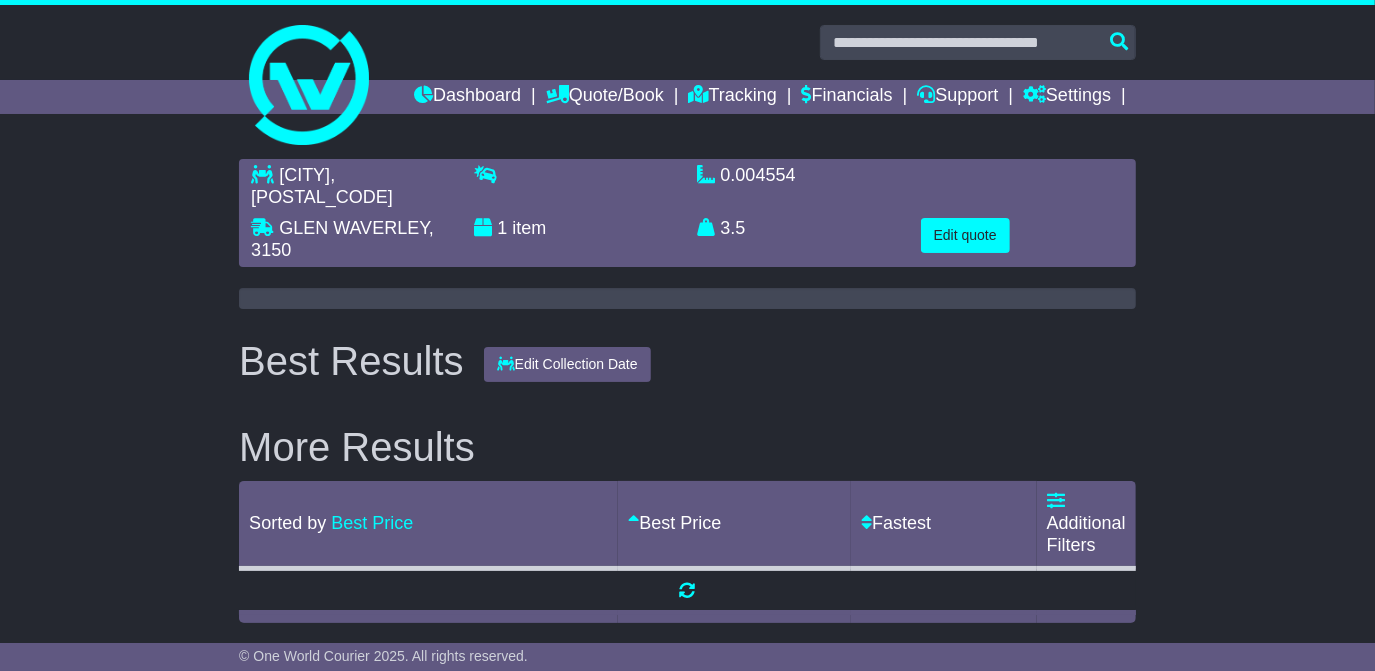 scroll, scrollTop: 0, scrollLeft: 0, axis: both 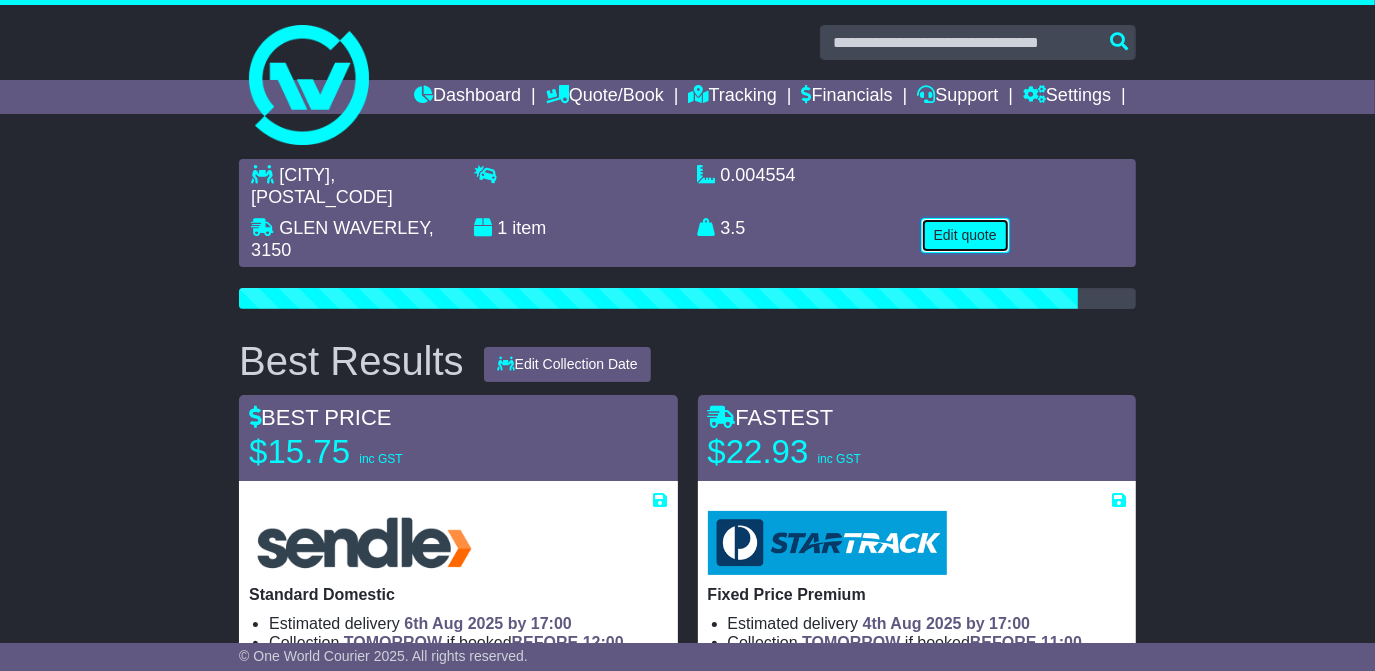 click on "Edit quote" at bounding box center (965, 235) 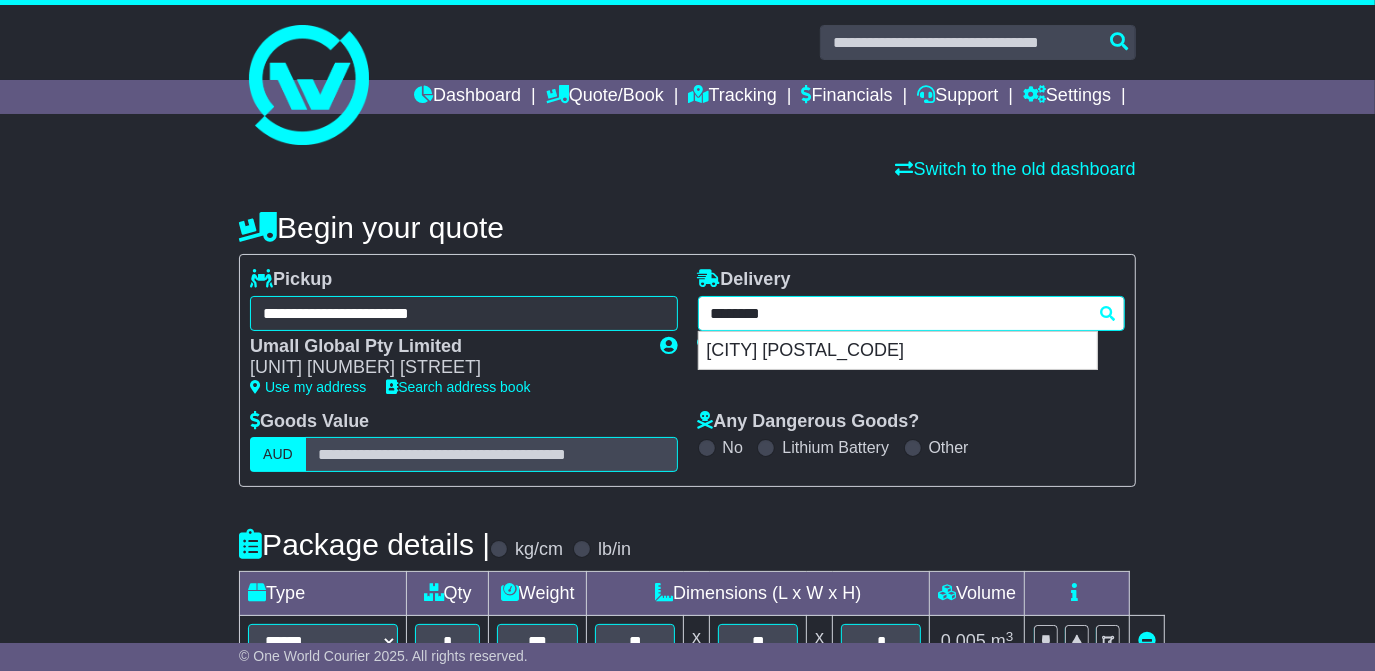 click on "**********" at bounding box center (911, 313) 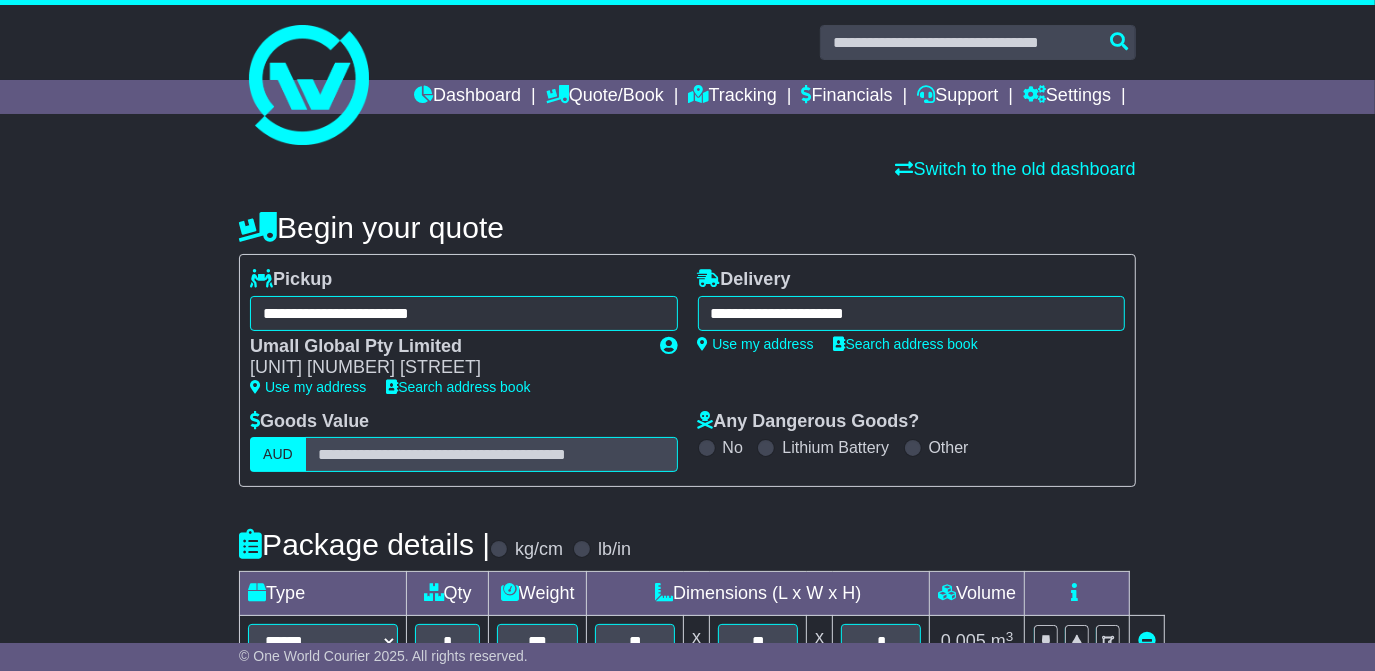 click on "**********" at bounding box center (911, 313) 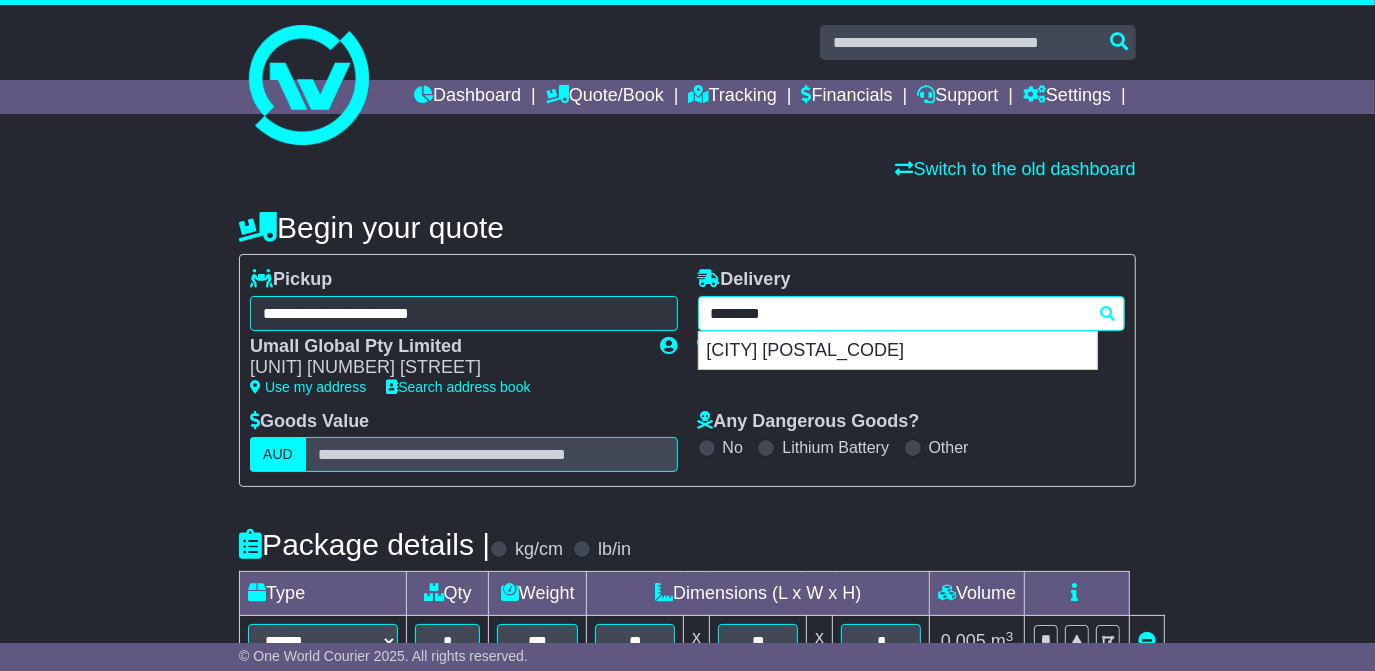paste on "**" 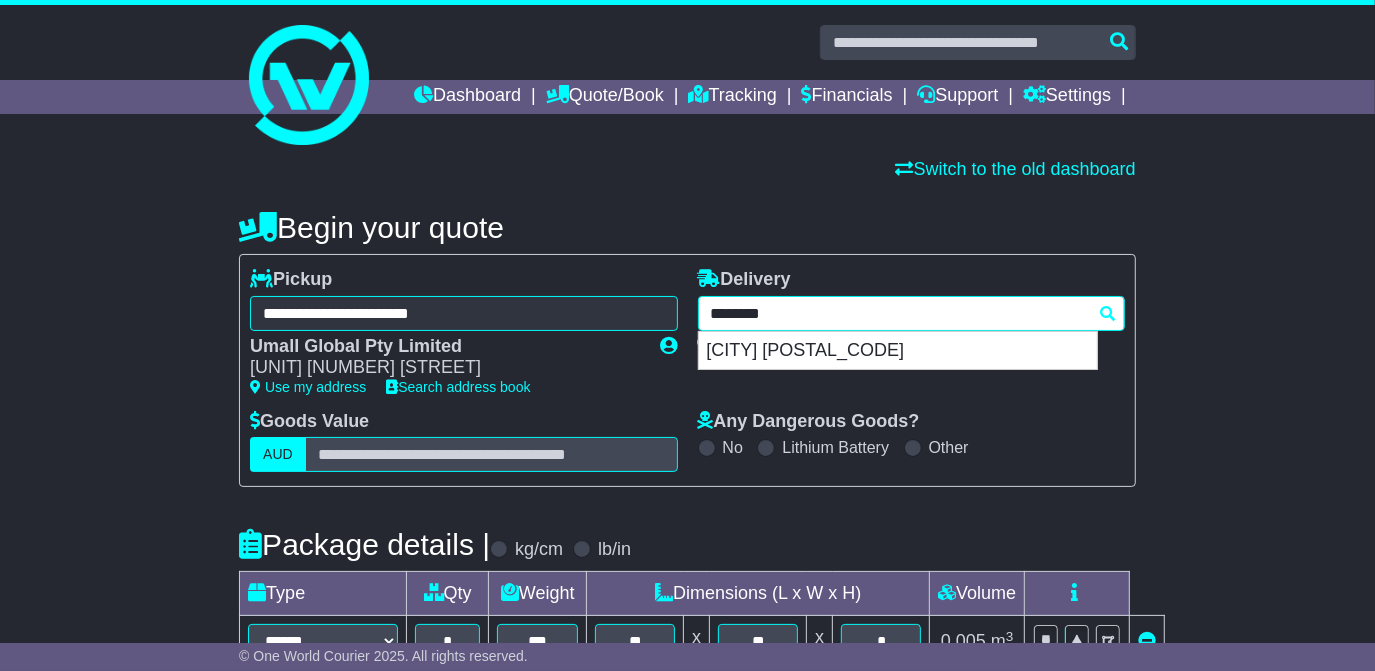 type on "**********" 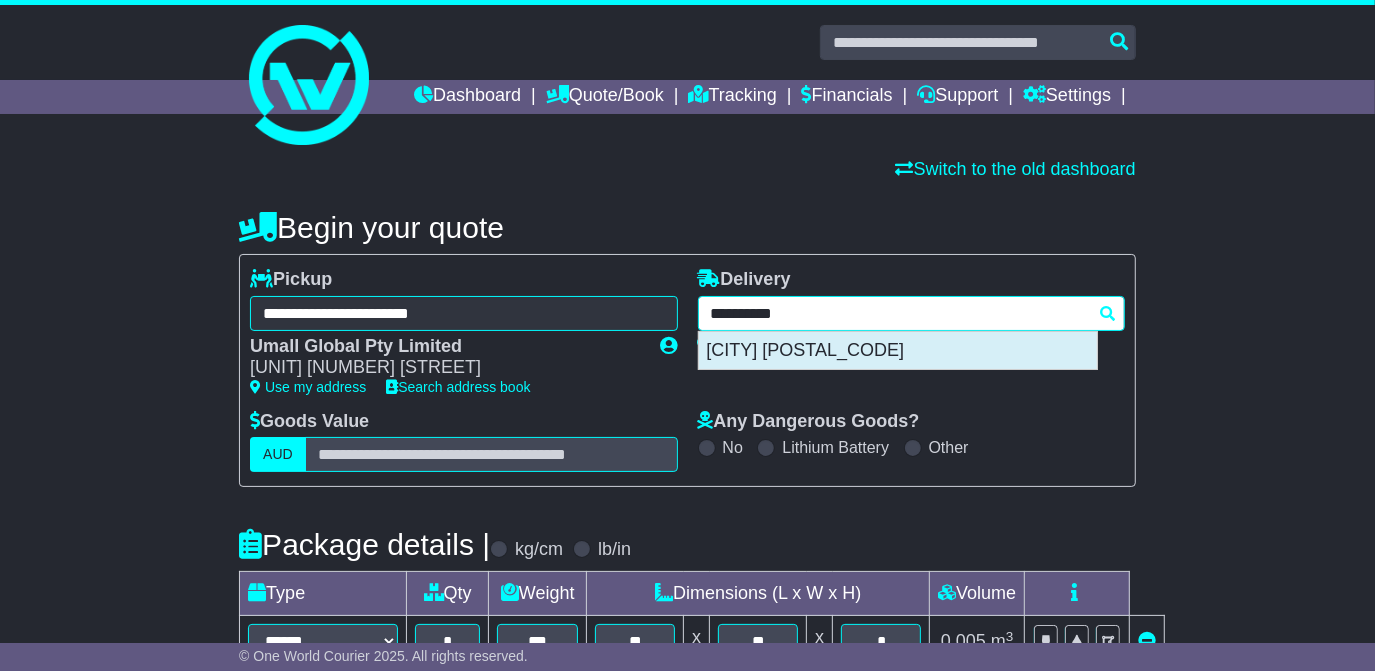 click on "[CITY] [POSTAL_CODE]" at bounding box center (898, 351) 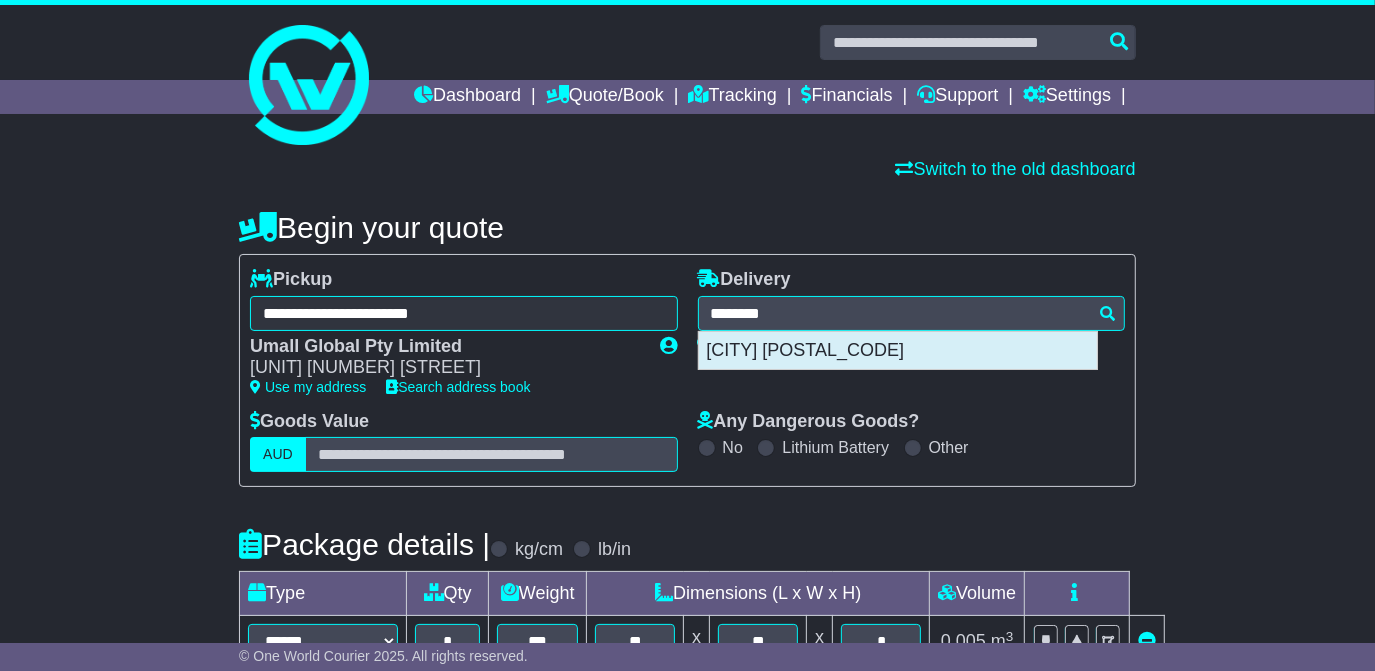 type on "**********" 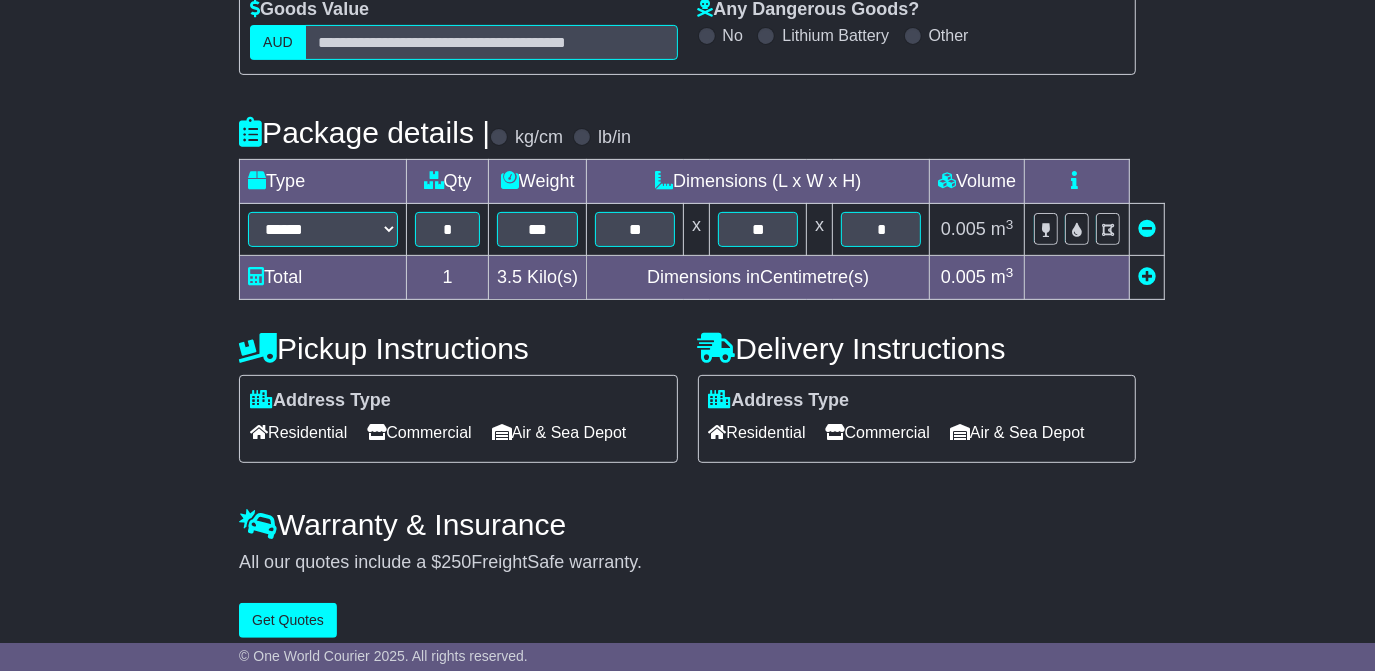 scroll, scrollTop: 427, scrollLeft: 0, axis: vertical 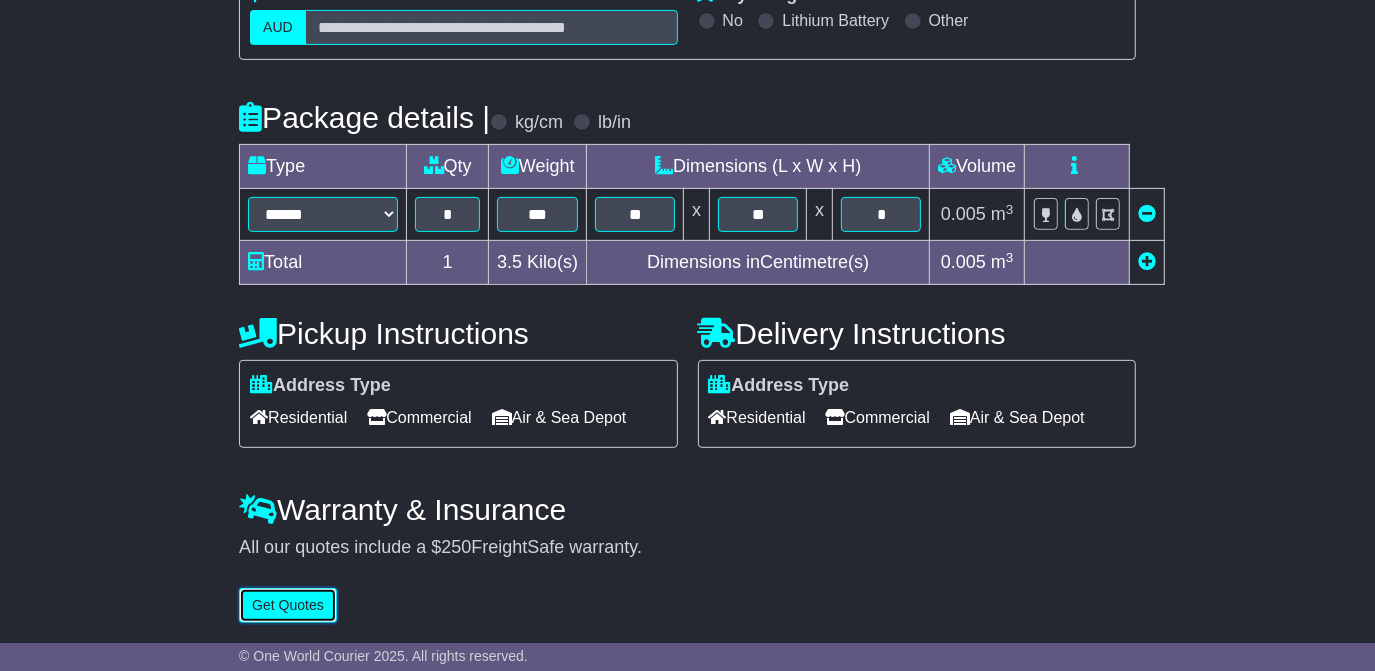 click on "Get Quotes" at bounding box center (288, 605) 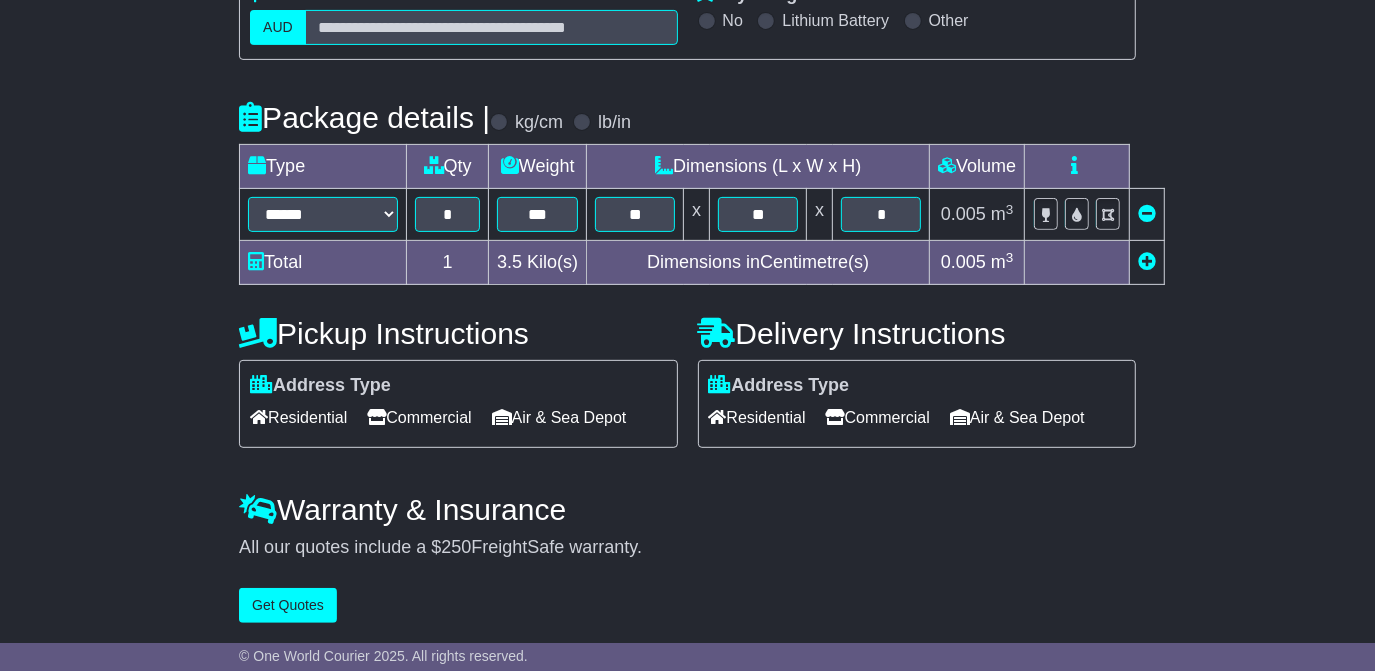 scroll, scrollTop: 0, scrollLeft: 0, axis: both 